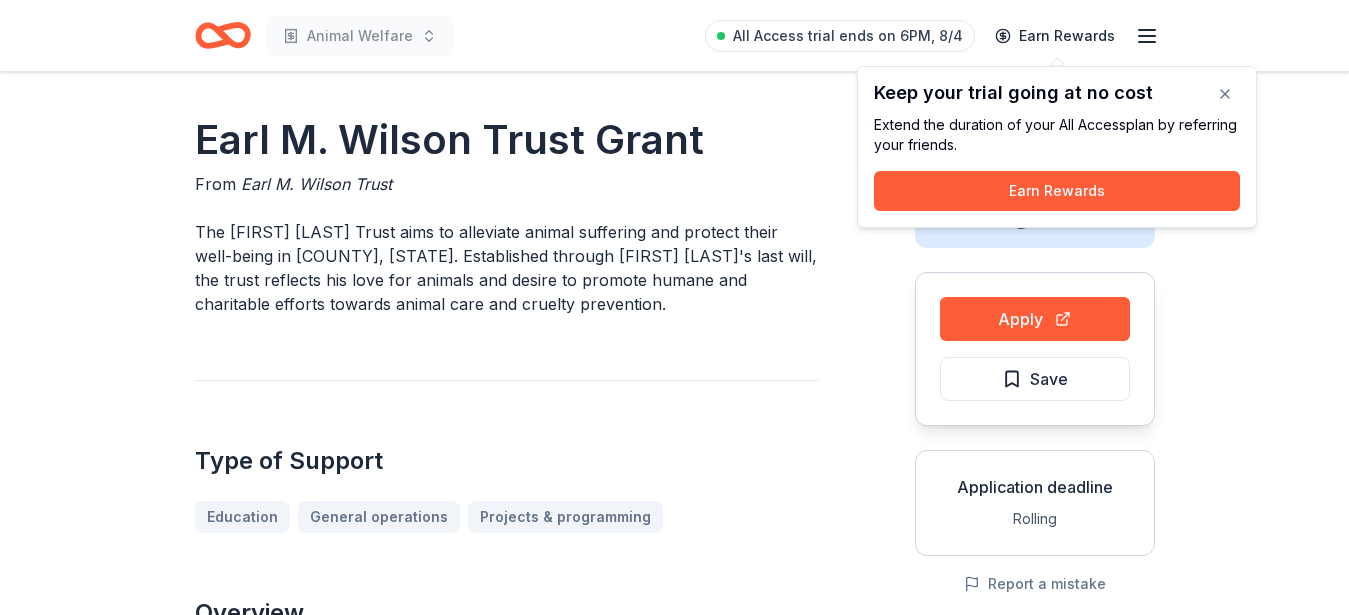 scroll, scrollTop: 0, scrollLeft: 0, axis: both 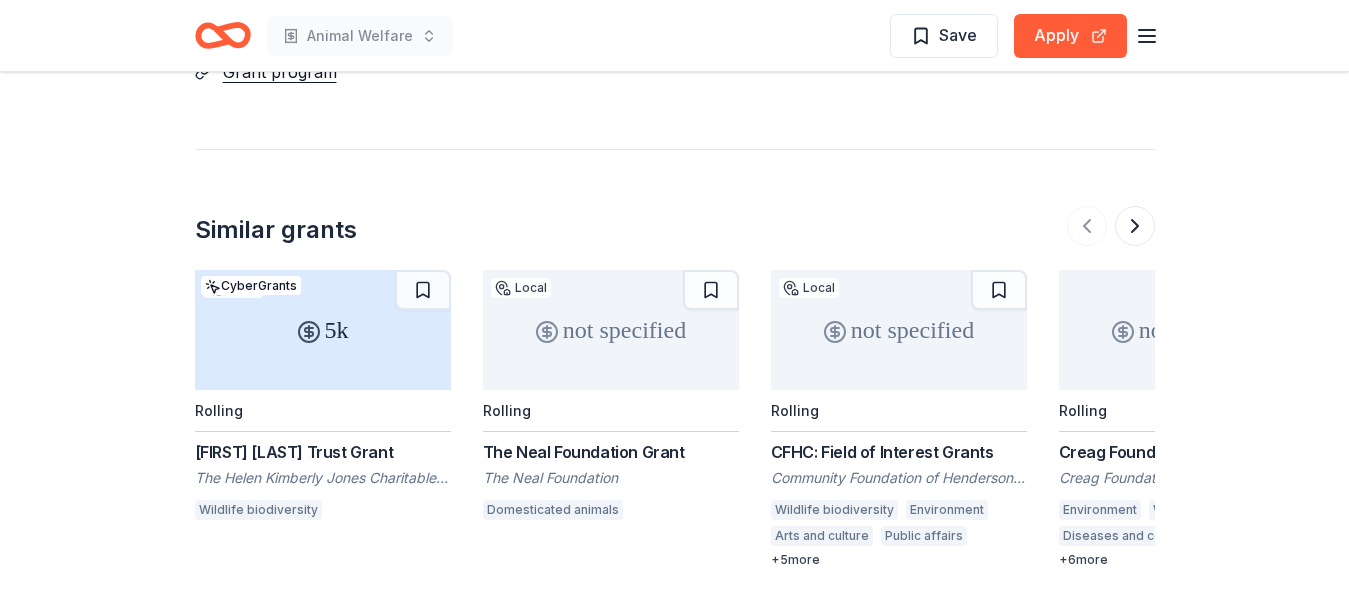 click on "The Neal Foundation Grant" at bounding box center (611, 452) 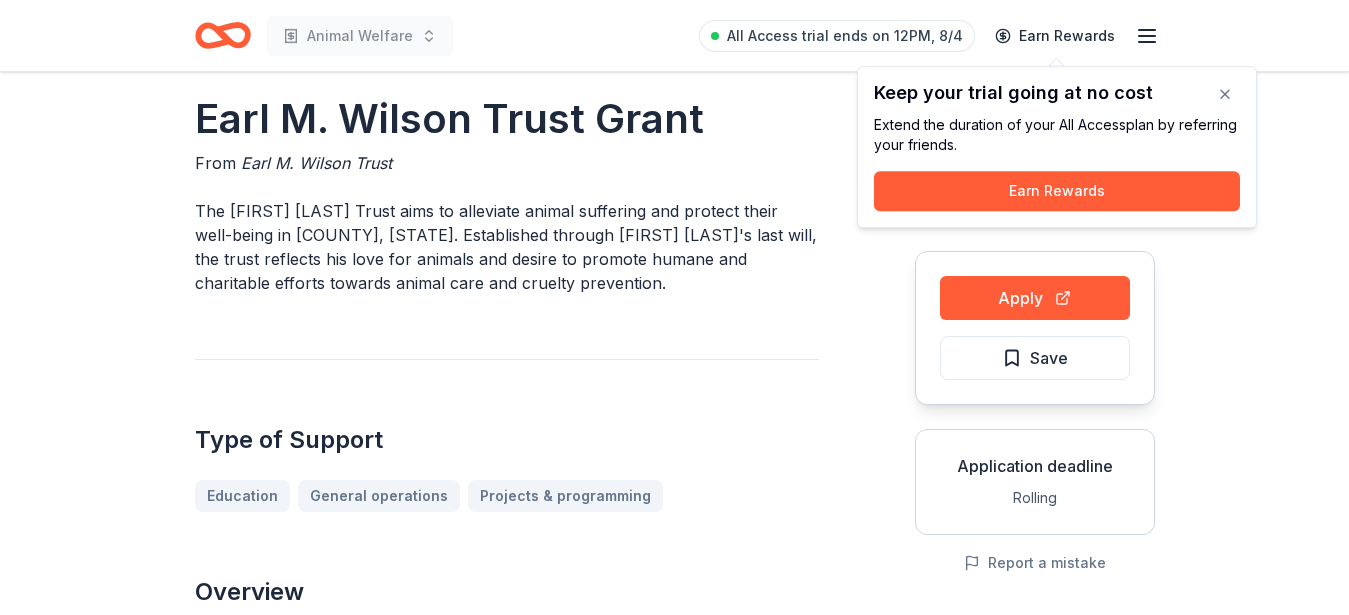 scroll, scrollTop: 0, scrollLeft: 0, axis: both 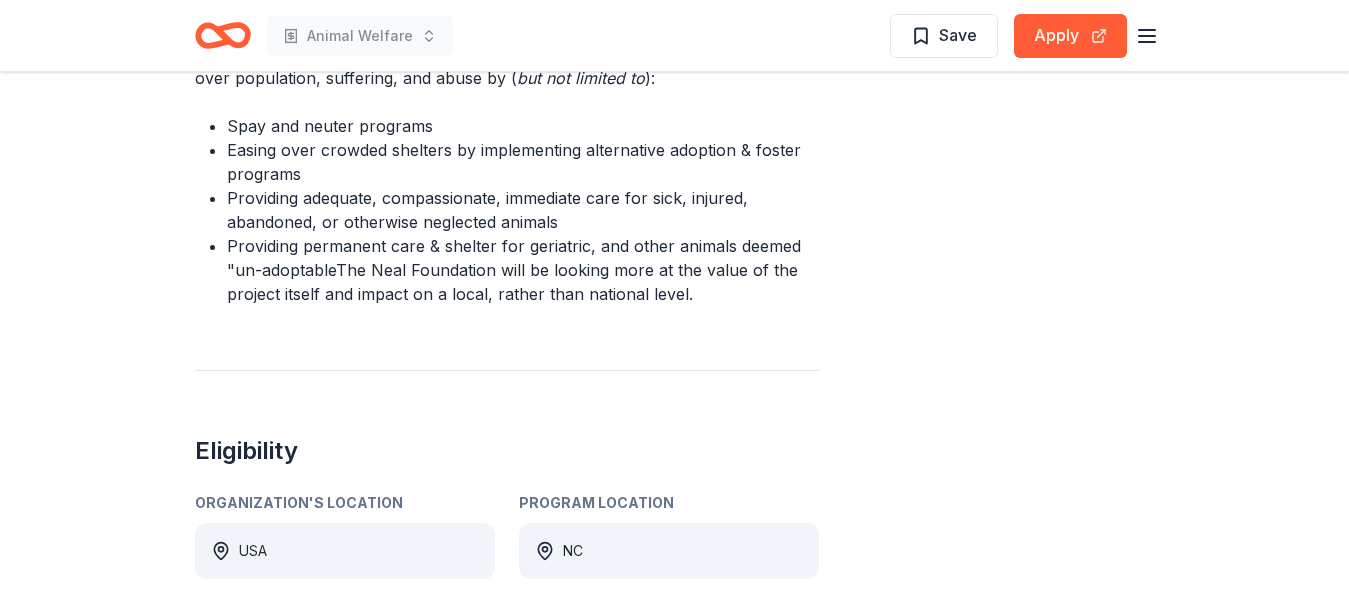 click on "The Neal Foundation Grant From   The Neal Foundation ​As a privately endowed family foundation, the mission of The Neal Foundation is to provide grant opportunities to organizations involved in ongoing activities promoting the humane treatment of animals through the prevention of neglect, suffering, abuse, and cruelty. Type of Support Projects & programming Overview Domesticated animals As a smaller foundation much consideration will be given to local community projects. More specifically non-profit groups exhibiting the ability to reduce pet over population, suffering, and abuse by ( but not limited to ):
Spay and neuter programs
Easing over crowded shelters by implementing alternative adoption & foster programs
Providing adequate, compassionate, immediate care for sick, injured, abandoned, or otherwise neglected animals
Eligibility Organization's Location USA Program Location NC Organization Type 501(c)(3) Nonprofit 501(c)(3) Share not specified Apply Save Application deadline Submission 1 :" at bounding box center (674, 665) 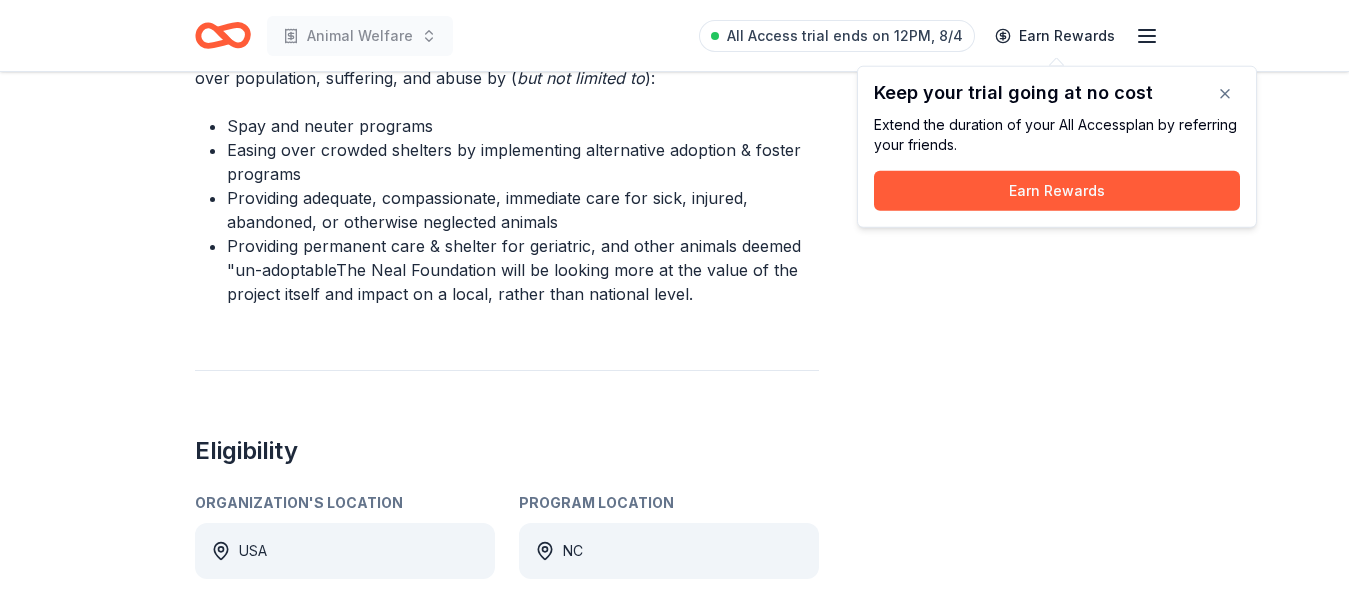 scroll, scrollTop: 193, scrollLeft: 0, axis: vertical 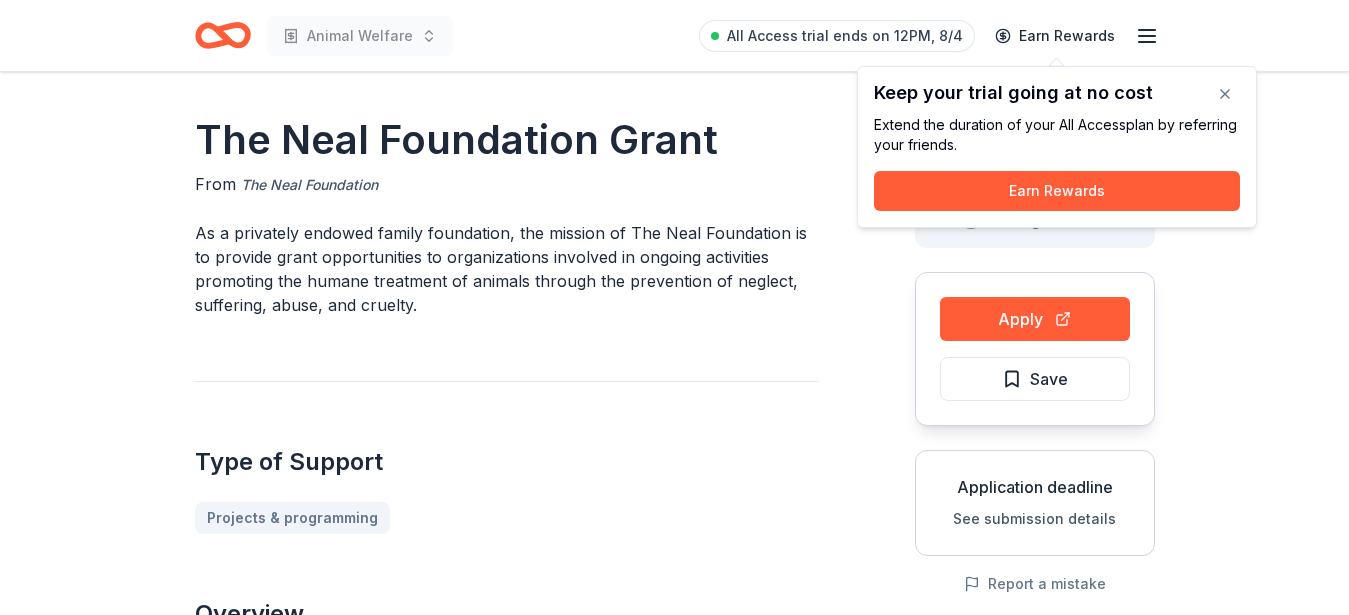 click on "The Neal Foundation" at bounding box center (309, 185) 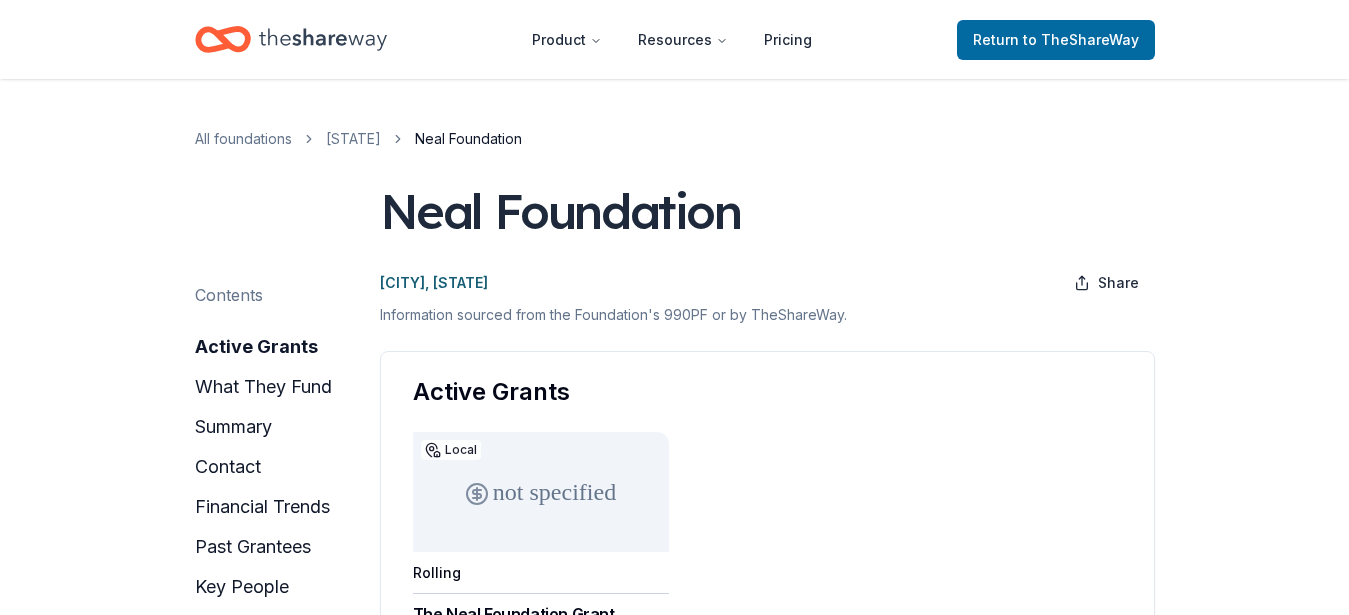 drag, startPoint x: 320, startPoint y: 184, endPoint x: 1334, endPoint y: 384, distance: 1033.5356 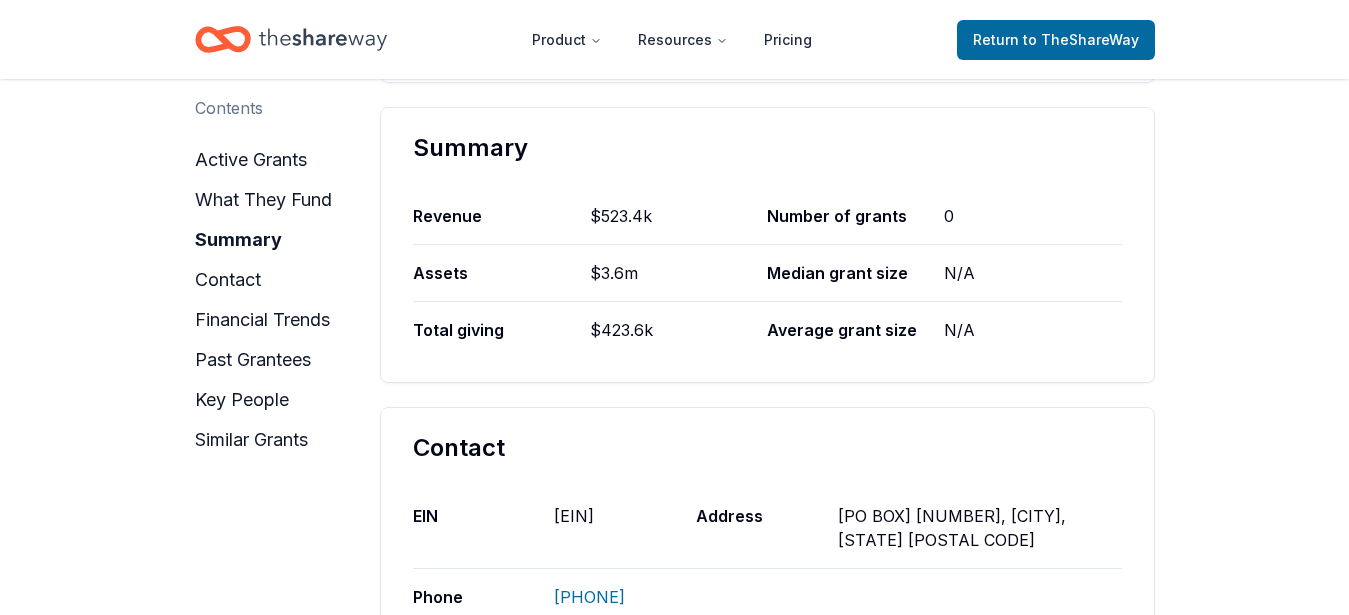 scroll, scrollTop: 437, scrollLeft: 0, axis: vertical 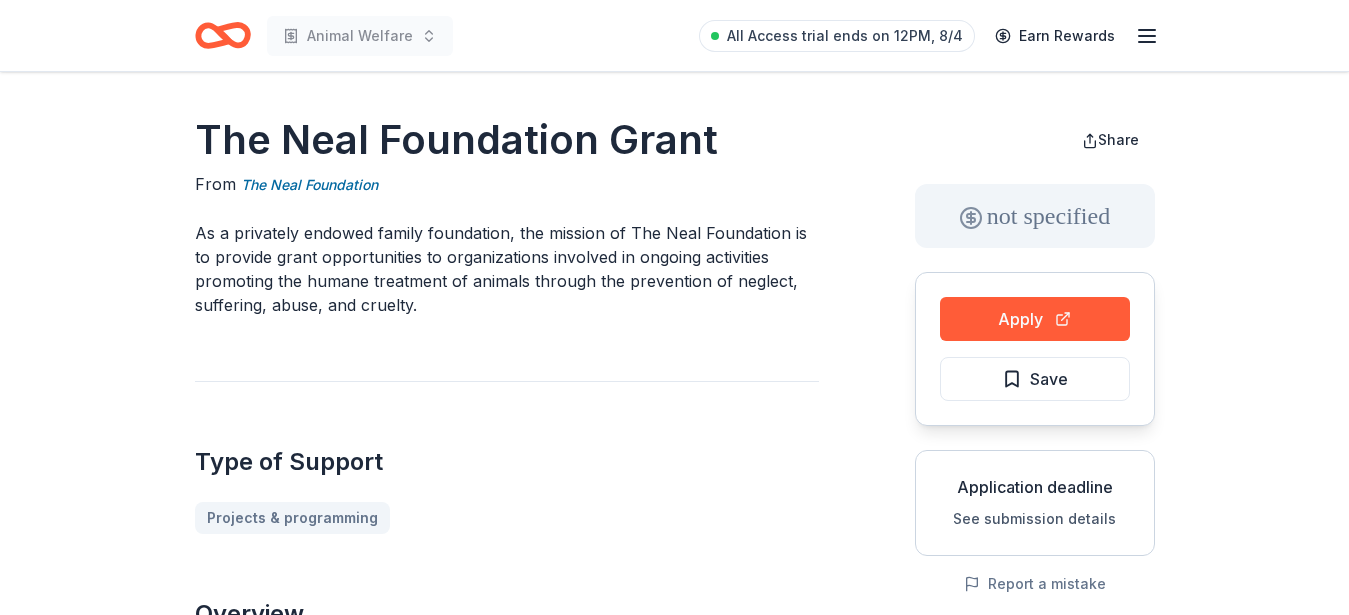 drag, startPoint x: 197, startPoint y: 128, endPoint x: 663, endPoint y: 167, distance: 467.62912 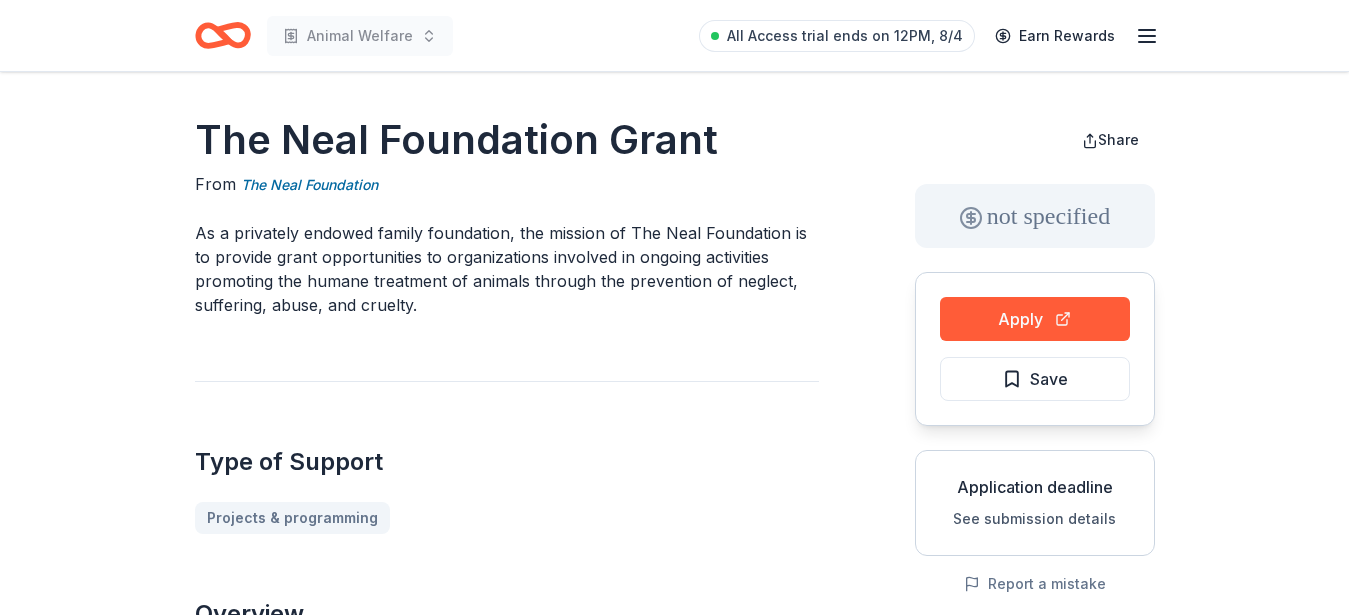 drag, startPoint x: 191, startPoint y: 126, endPoint x: 760, endPoint y: 188, distance: 572.36786 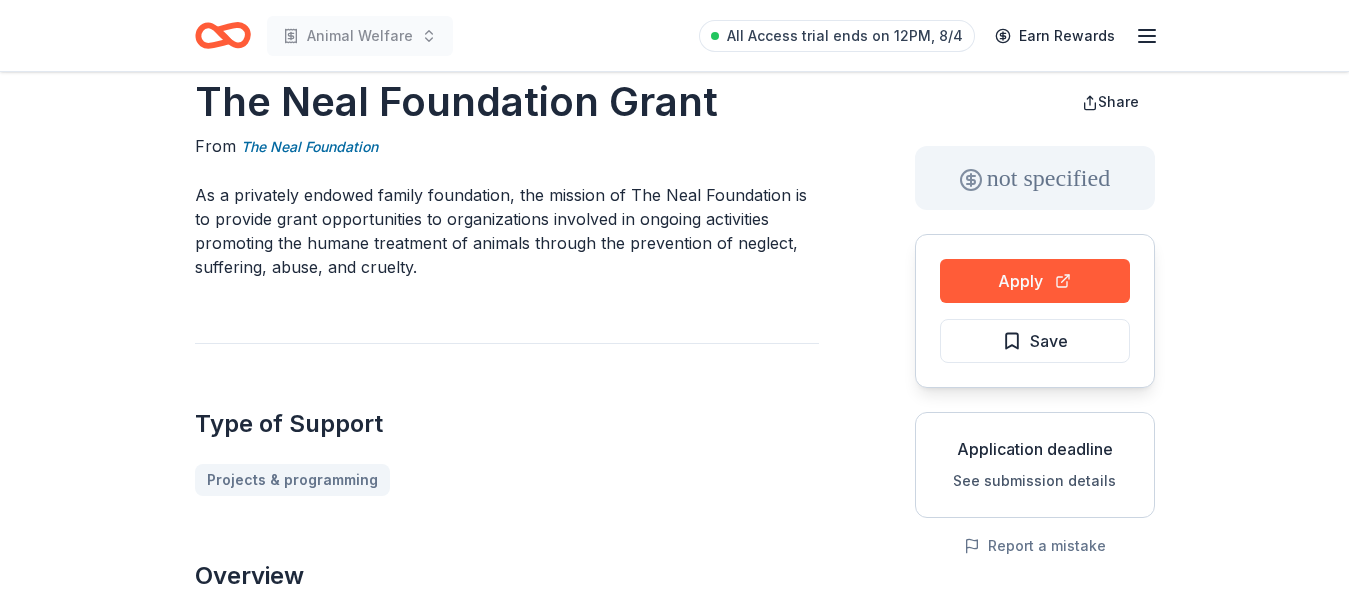 scroll, scrollTop: 9, scrollLeft: 0, axis: vertical 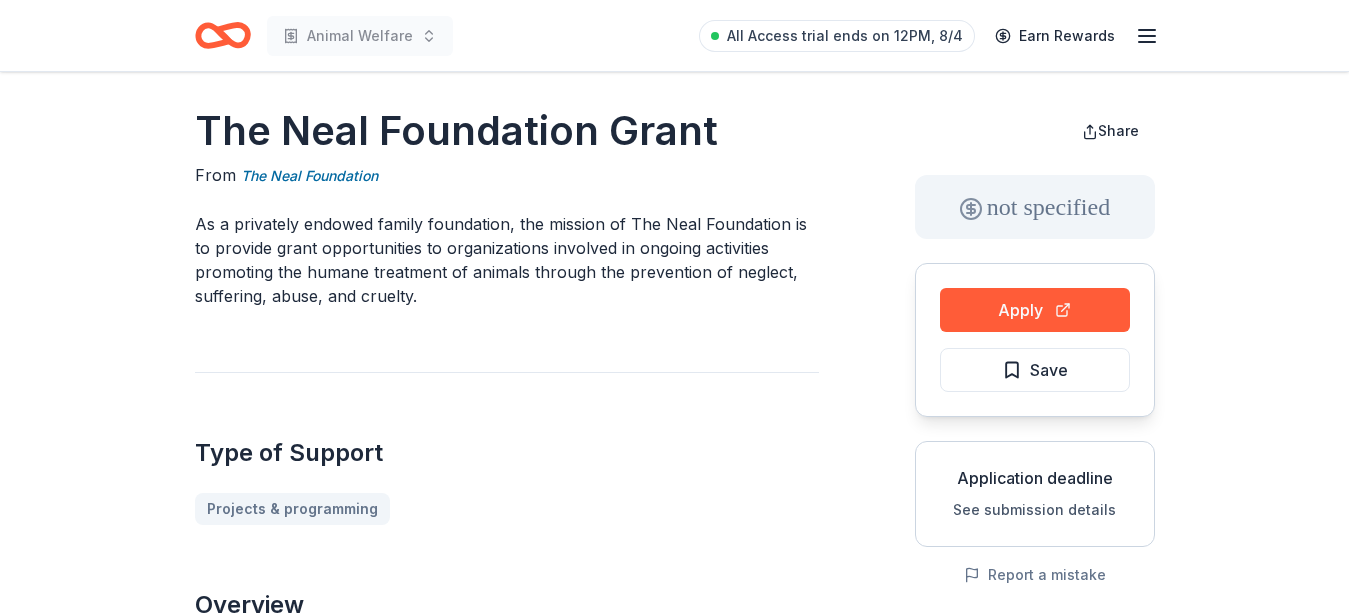 click on "The Neal Foundation Grant From   The Neal Foundation ​As a privately endowed family foundation, the mission of The Neal Foundation is to provide grant opportunities to organizations involved in ongoing activities promoting the humane treatment of animals through the prevention of neglect, suffering, abuse, and cruelty. Type of Support Projects & programming Overview Domesticated animals As a smaller foundation much consideration will be given to local community projects. More specifically non-profit groups exhibiting the ability to reduce pet over population, suffering, and abuse by ( but not limited to ):
Spay and neuter programs
Easing over crowded shelters by implementing alternative adoption & foster programs
Providing adequate, compassionate, immediate care for sick, injured, abandoned, or otherwise neglected animals
Eligibility Organization's Location USA Program Location NC Organization Type 501(c)(3) Nonprofit 501(c)(3)" at bounding box center [507, 750] 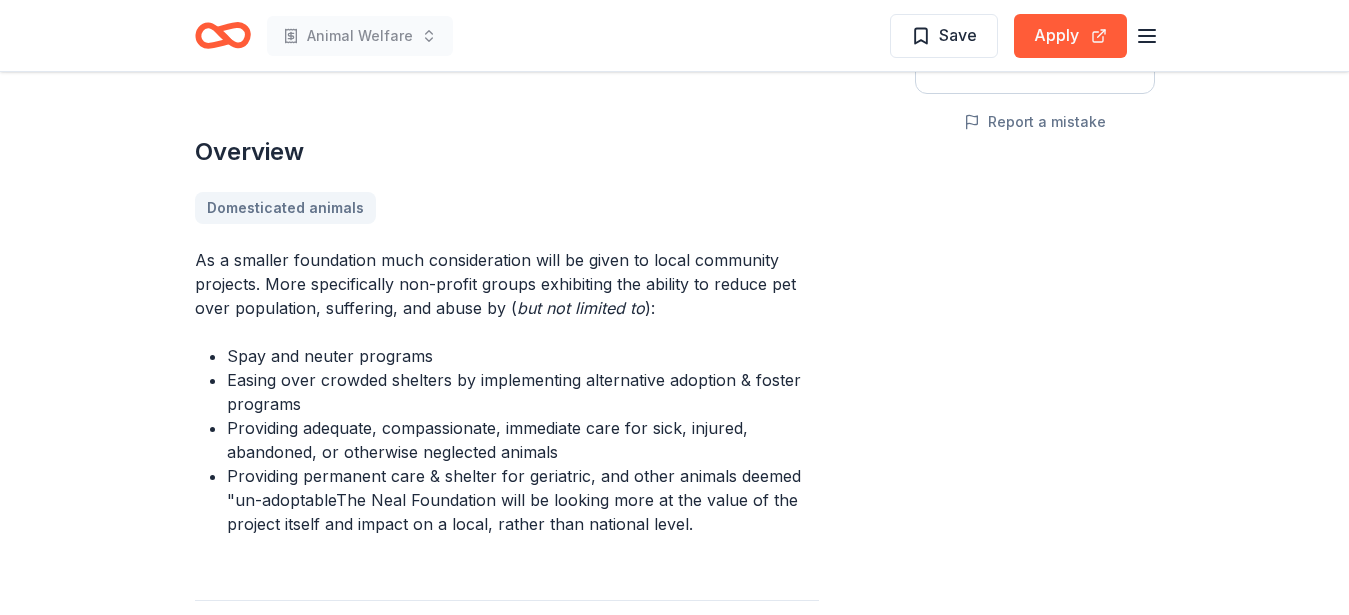 click on "Overview Domesticated animals As a smaller foundation much consideration will be given to local community projects. More specifically non-profit groups exhibiting the ability to reduce pet over population, suffering, and abuse by ( but not limited to ):
Spay and neuter programs
Easing over crowded shelters by implementing alternative adoption & foster programs
Providing adequate, compassionate, immediate care for sick, injured, abandoned, or otherwise neglected animals
Providing permanent care & shelter for geriatric, and other animals deemed "un-adoptable
​The Neal Foundation will be looking more at the value of the project itself and impact on a local, rather than national level." at bounding box center (507, 336) 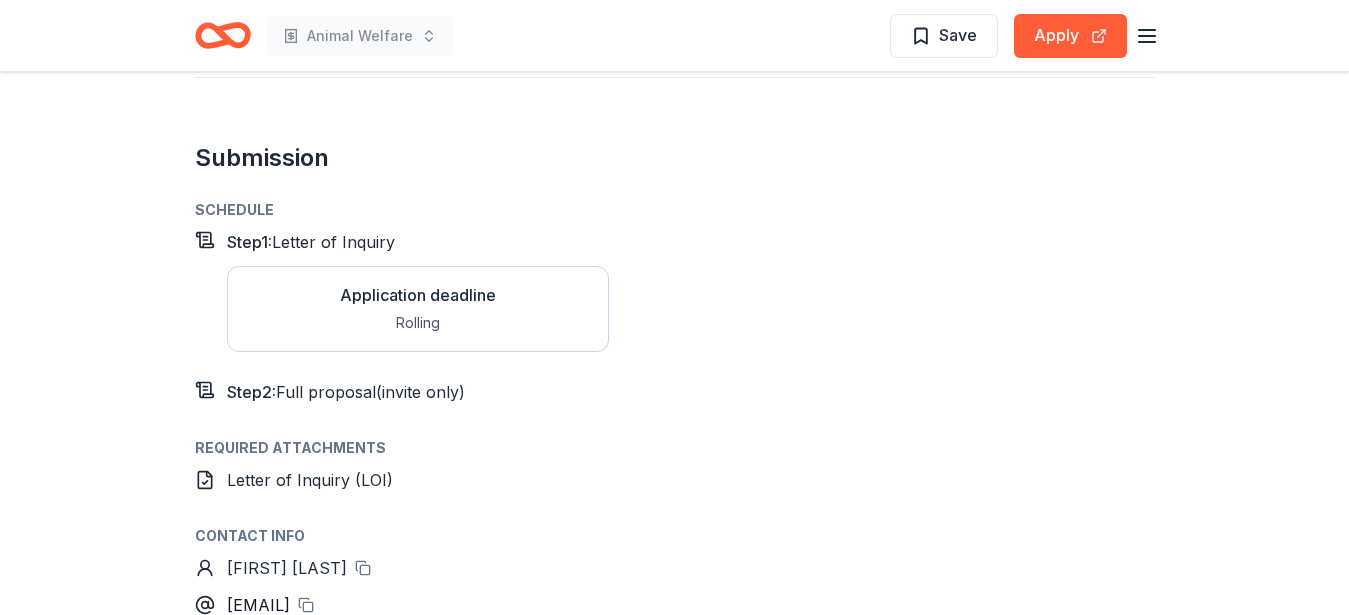 scroll, scrollTop: 1422, scrollLeft: 0, axis: vertical 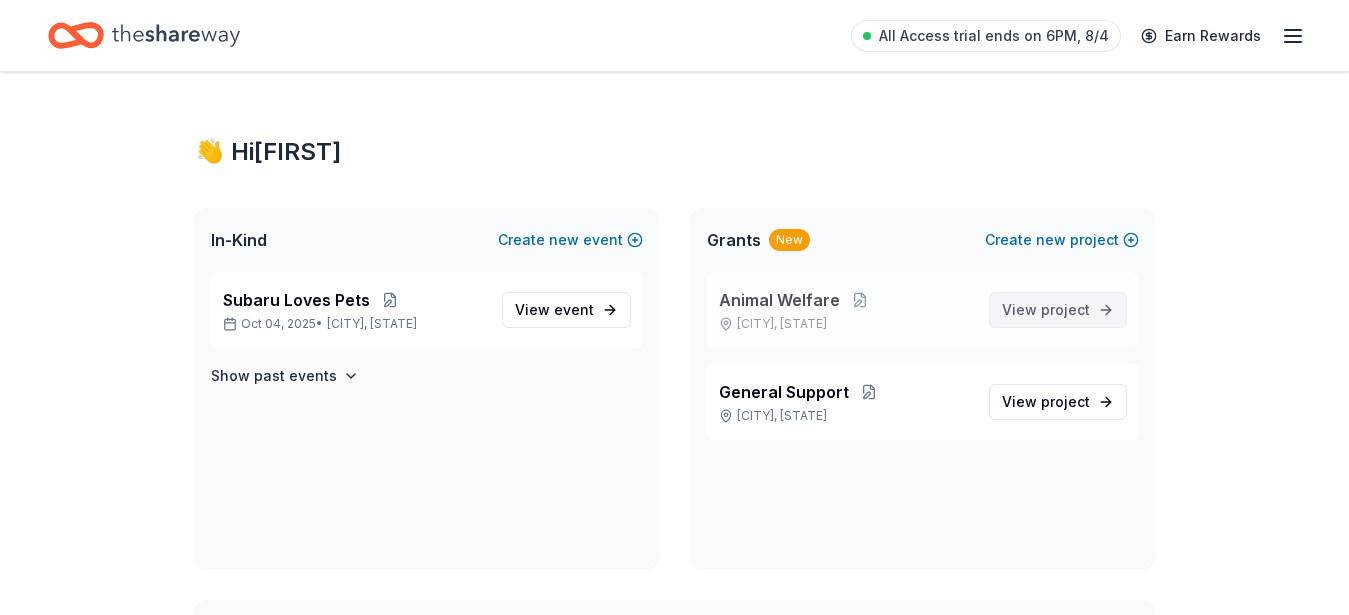 click on "project" at bounding box center [1065, 309] 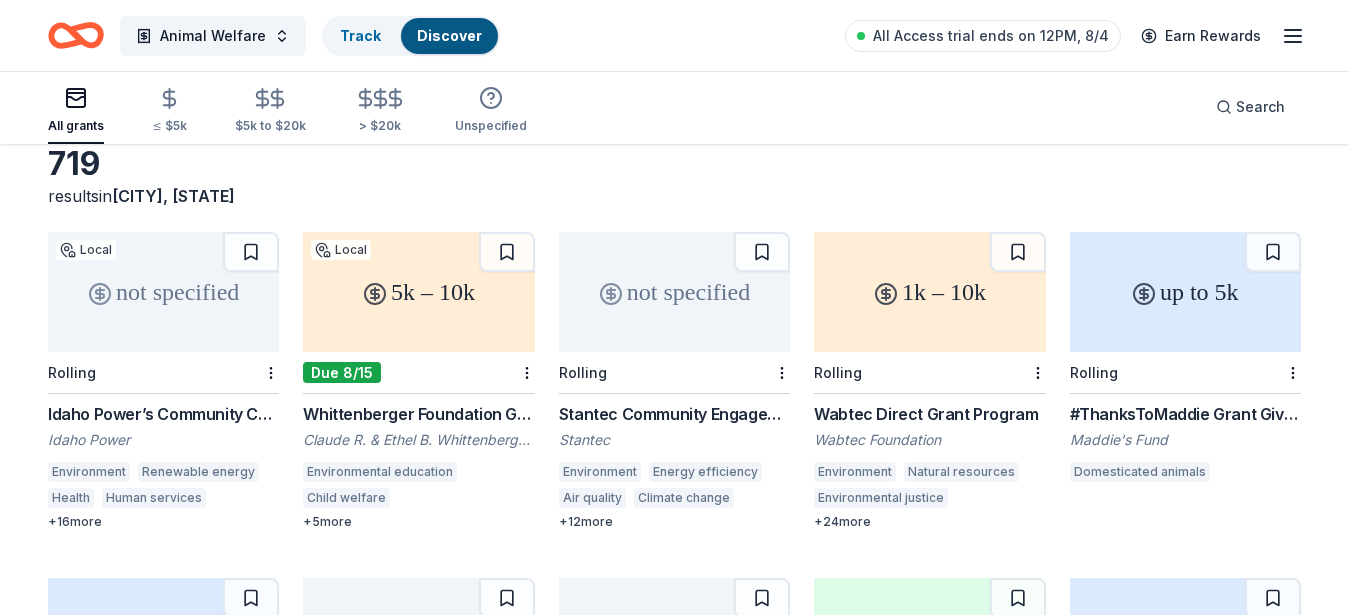 scroll, scrollTop: 153, scrollLeft: 0, axis: vertical 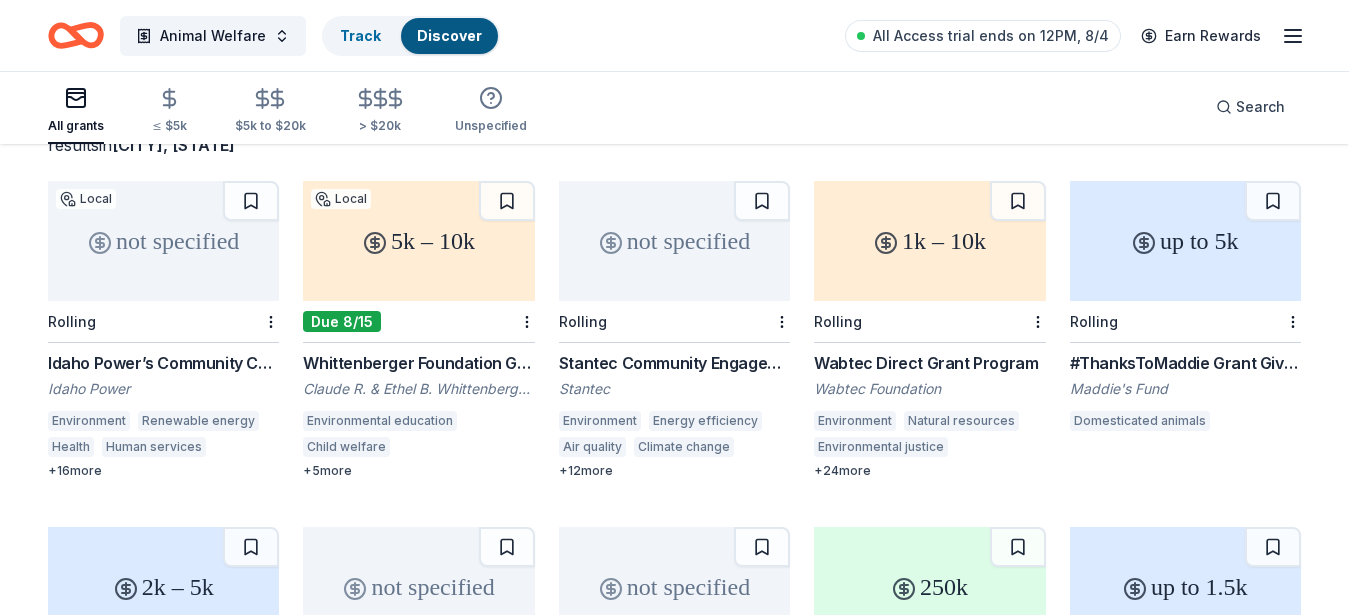click on "Whittenberger Foundation Grants" at bounding box center (418, 363) 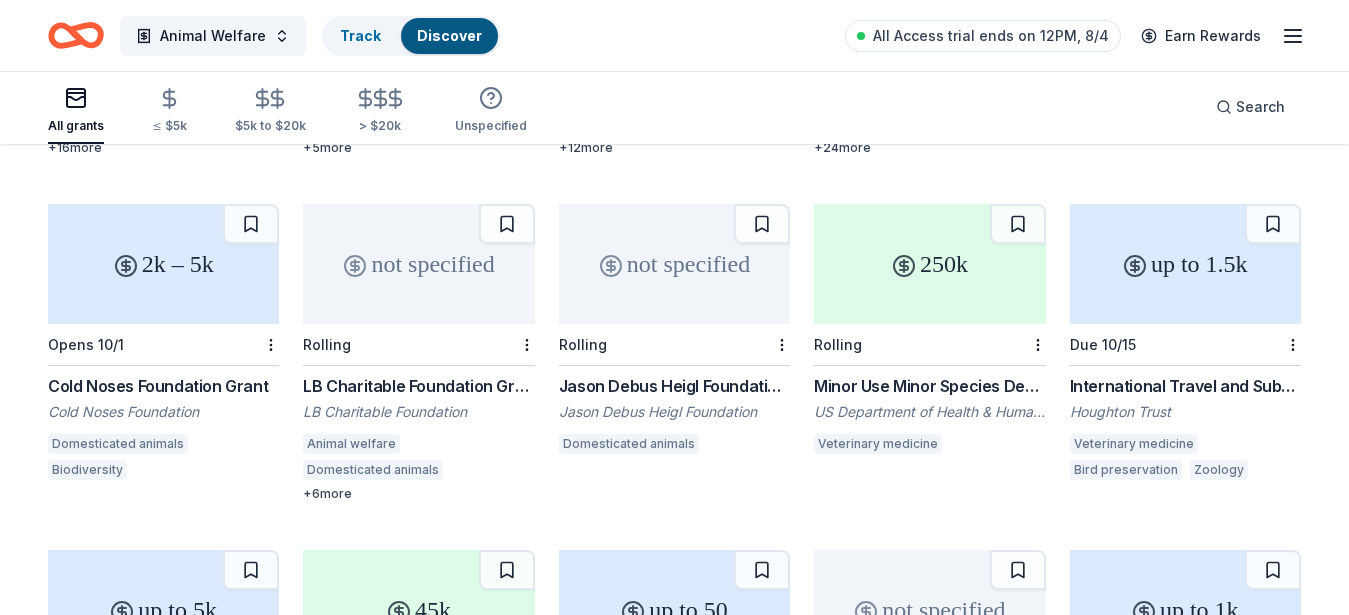 scroll, scrollTop: 483, scrollLeft: 0, axis: vertical 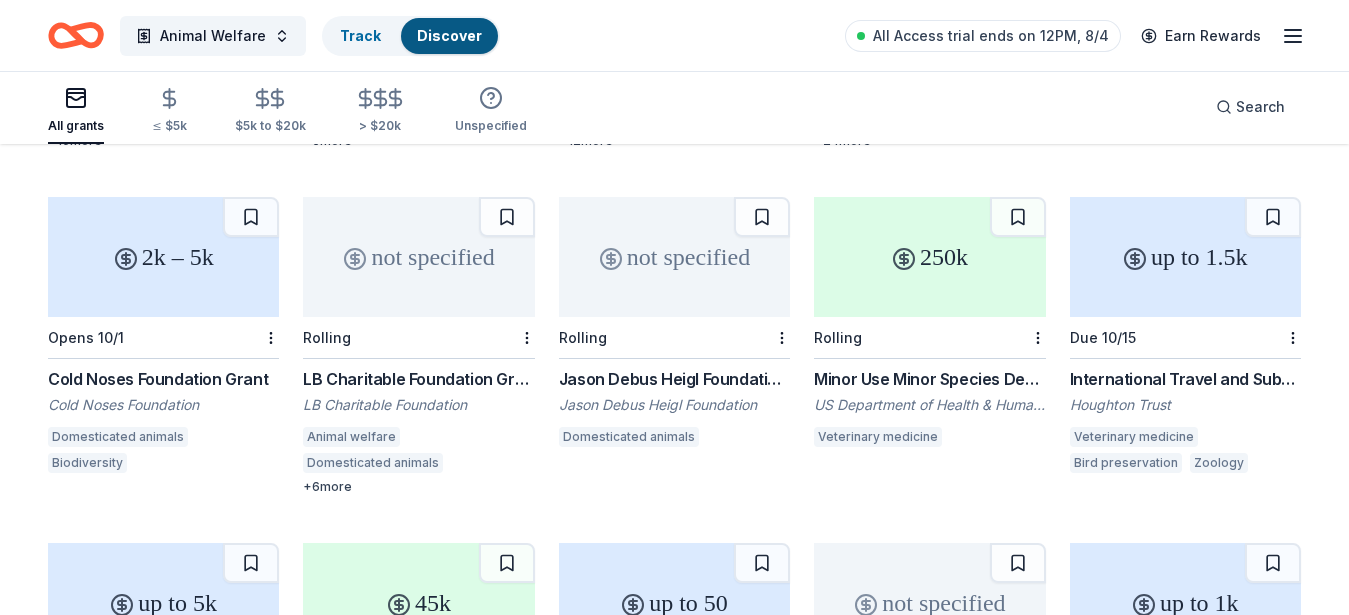 click on "Rolling" at bounding box center (929, 338) 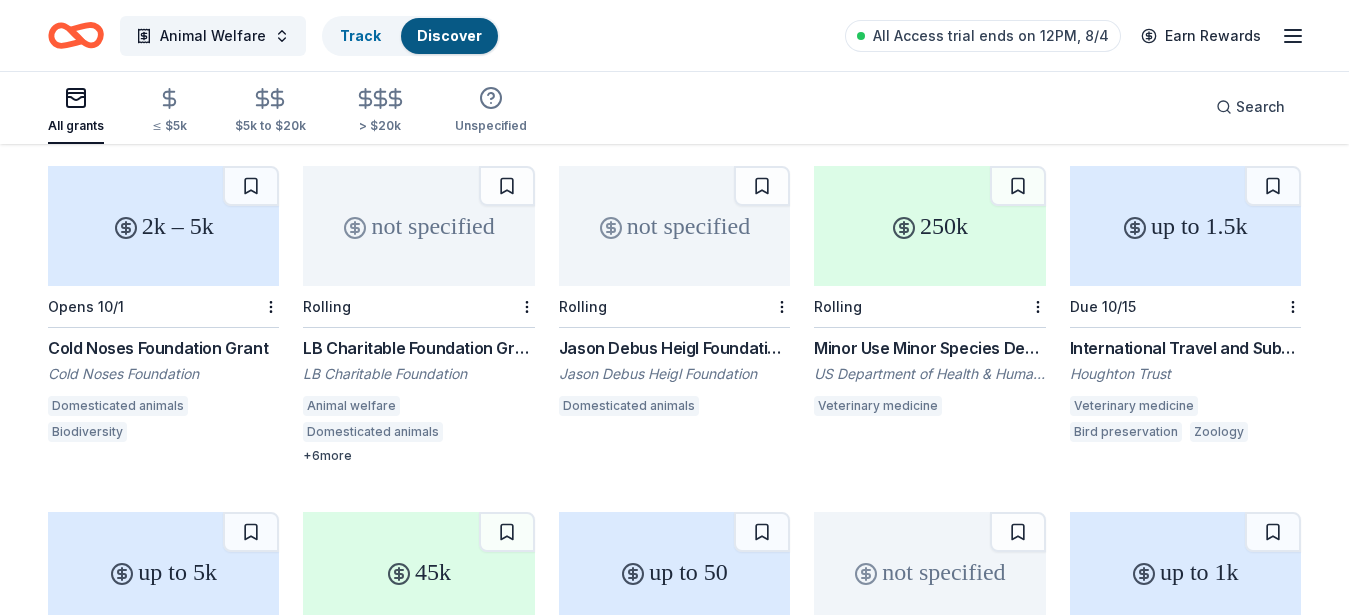 scroll, scrollTop: 633, scrollLeft: 0, axis: vertical 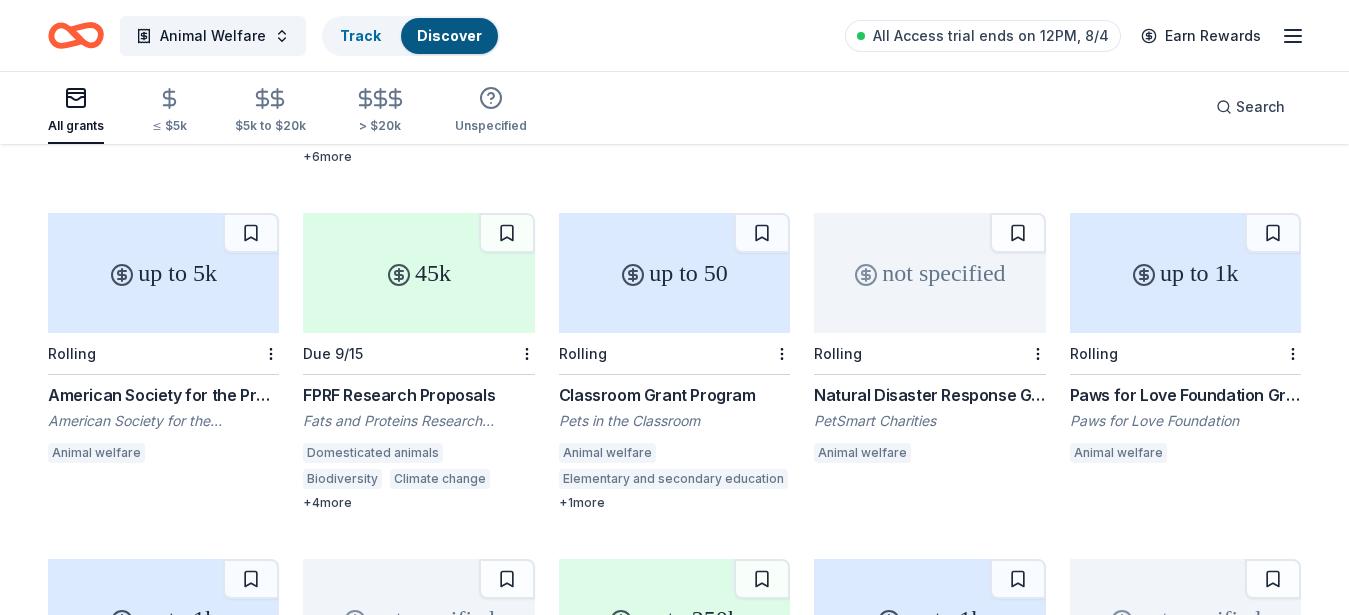click on "Classroom Grant Program" at bounding box center (674, 395) 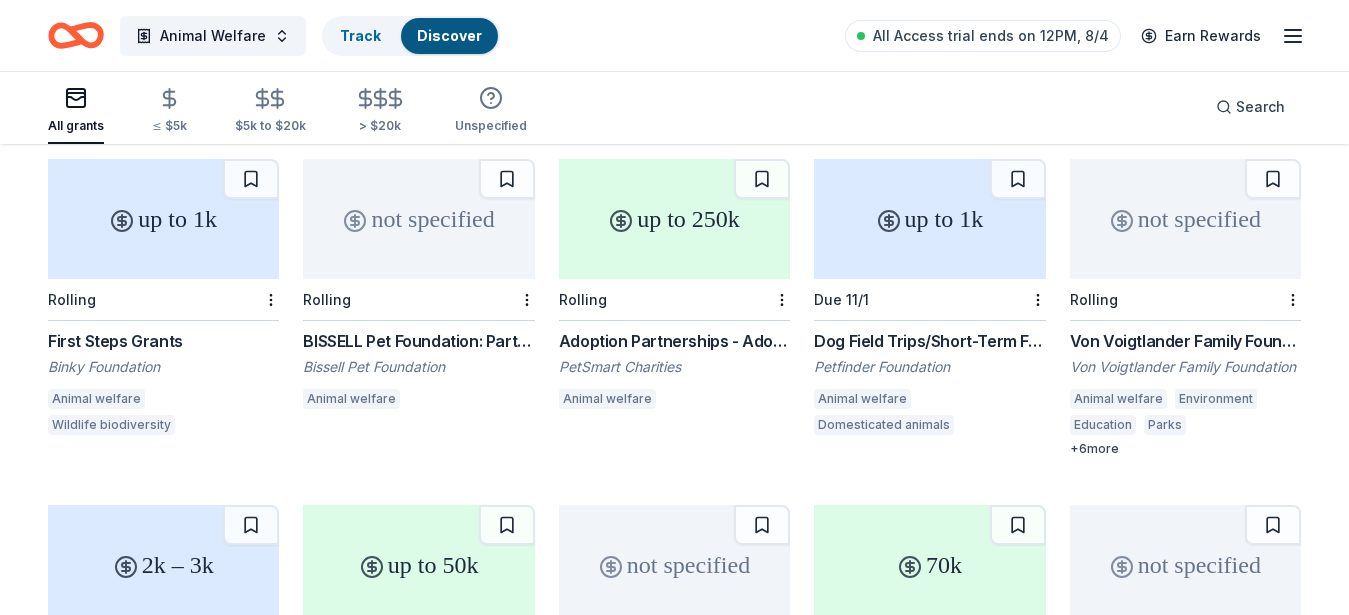 click on "Von Voigtlander Family Foundation Grant" at bounding box center [1185, 341] 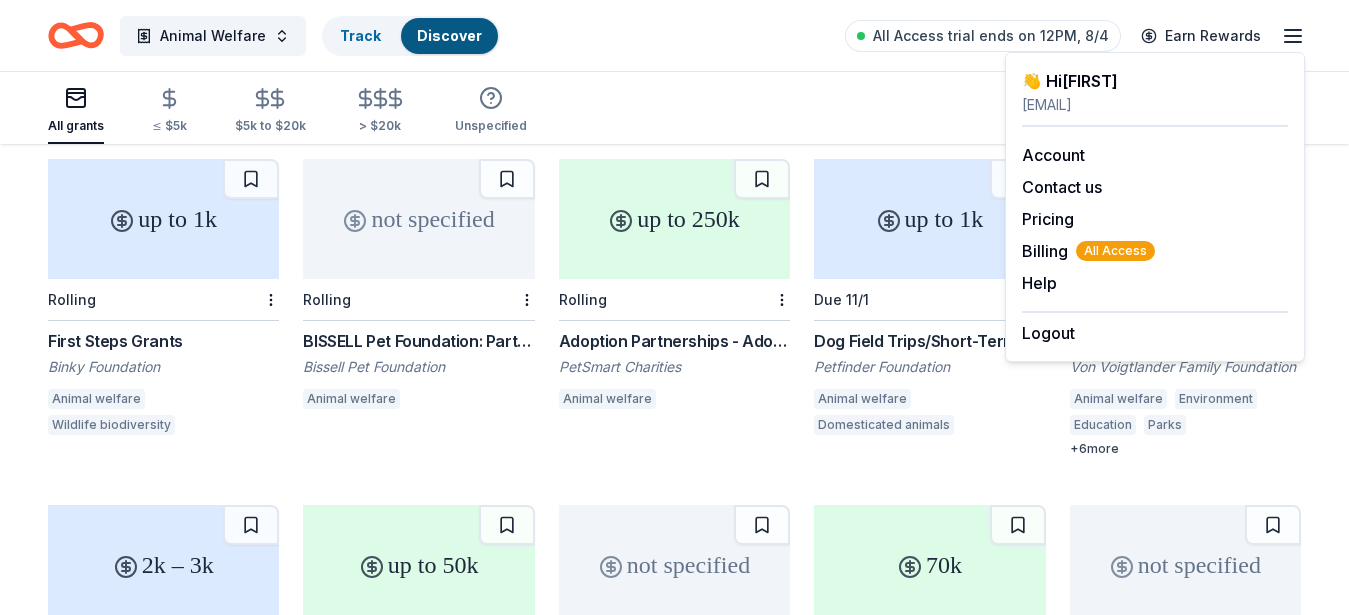 click 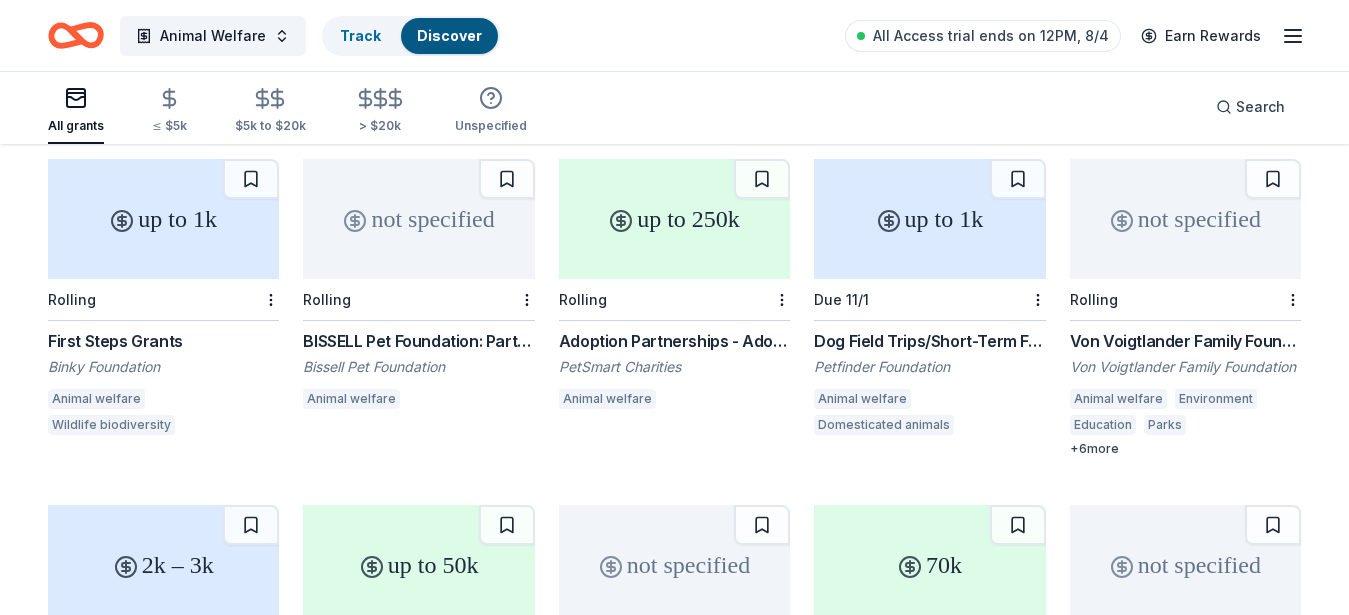 scroll, scrollTop: 0, scrollLeft: 0, axis: both 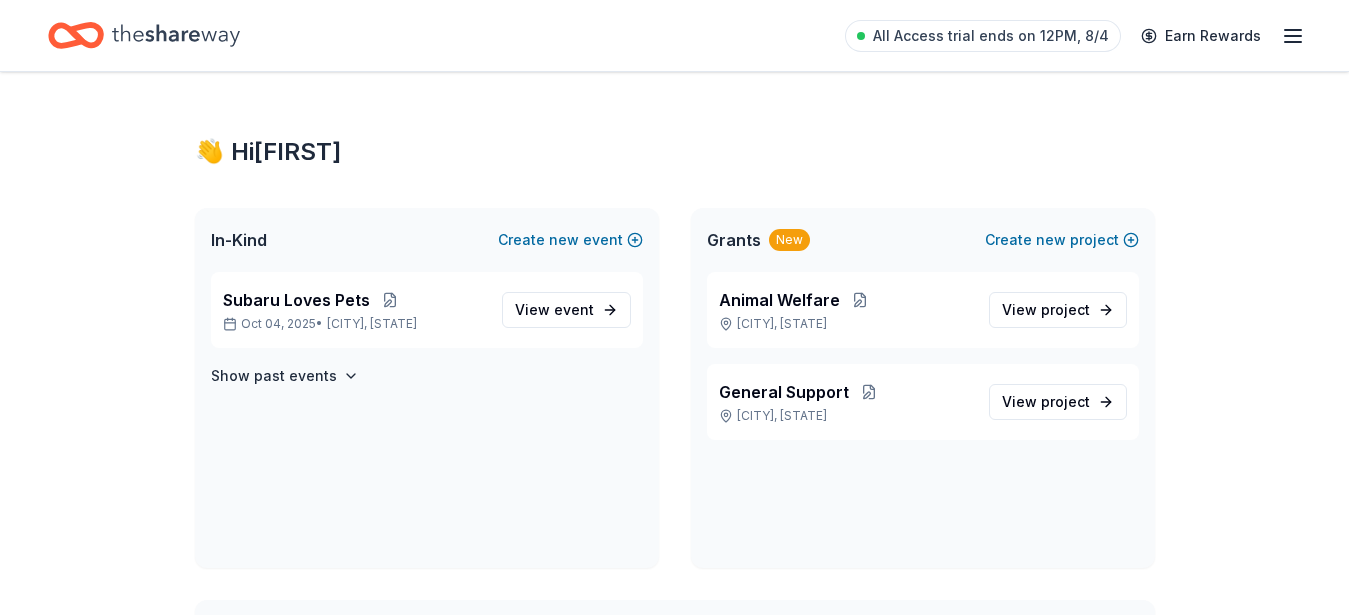 click 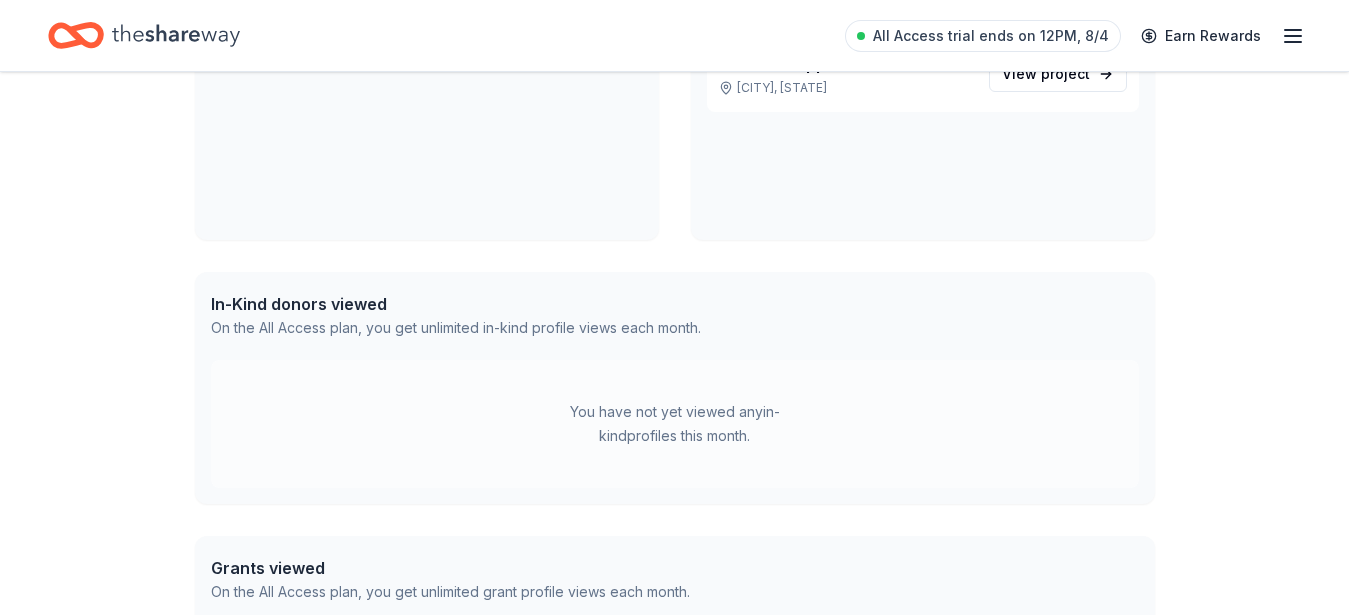 scroll, scrollTop: 331, scrollLeft: 0, axis: vertical 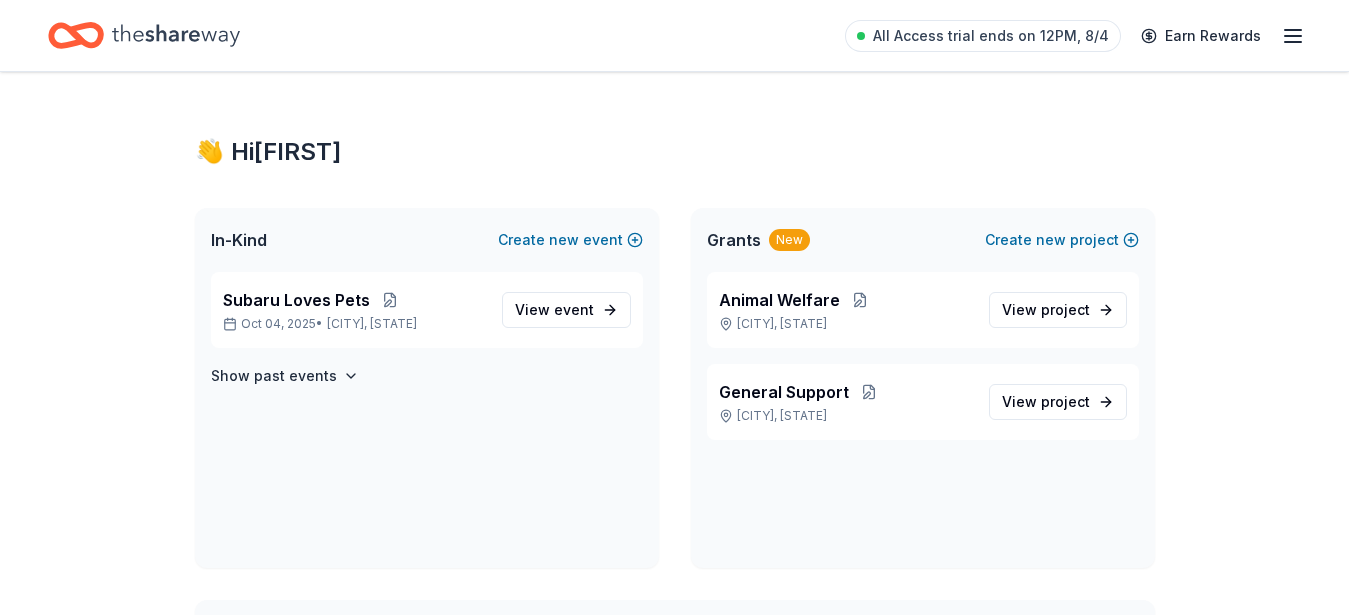 click 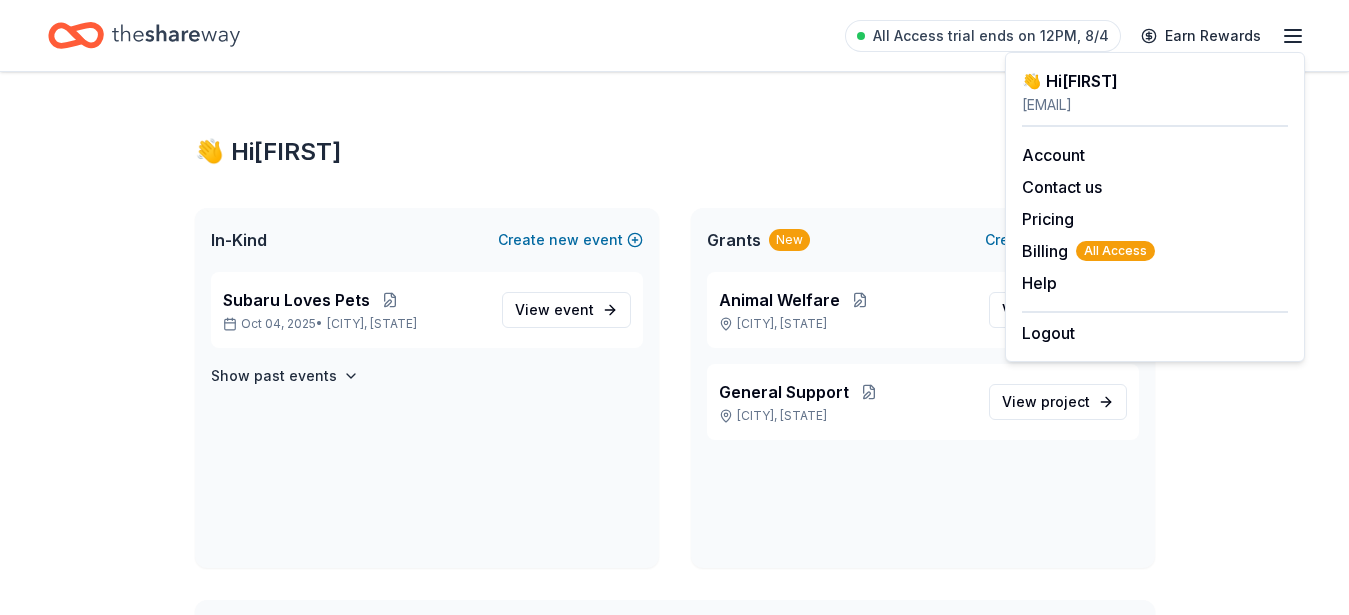click on "👋 Hi  Karen In-Kind Create  new  event   Subaru Loves Pets  Oct 04, 2025  •  Fruitland, ID View   event   Show past events Grants New Create  new  project   Animal Welfare Meridian, ID View   project   General Support Meridian, ID View   project   In-Kind donors viewed On the All Access plan, you get unlimited in-kind profile views each month. You have not yet viewed any  in-kind  profiles this month. Grants viewed On the All Access plan, you get unlimited grant profile views each month. Ben B. Cheney Foundation Grant Rolling up to $40k Ben B Cheney Foundation Inc AJA Foundation Grants Rolling not specified AJA Foundation Zukerman Family Foundation Grant Rolling not specified Zukerman Family Foundation The Zimmer Family Foundation Grant Rolling not specified The Zimmer Family Foundation Chubb Charitable Foundation Grants Rolling not specified Chubb Charitable Foundation Gary E. Milgard Family Foundations Grants Rolling not specified Gary E. Milgard Family Foundations Summer Lea Hillman Foundation Grant" at bounding box center [675, 750] 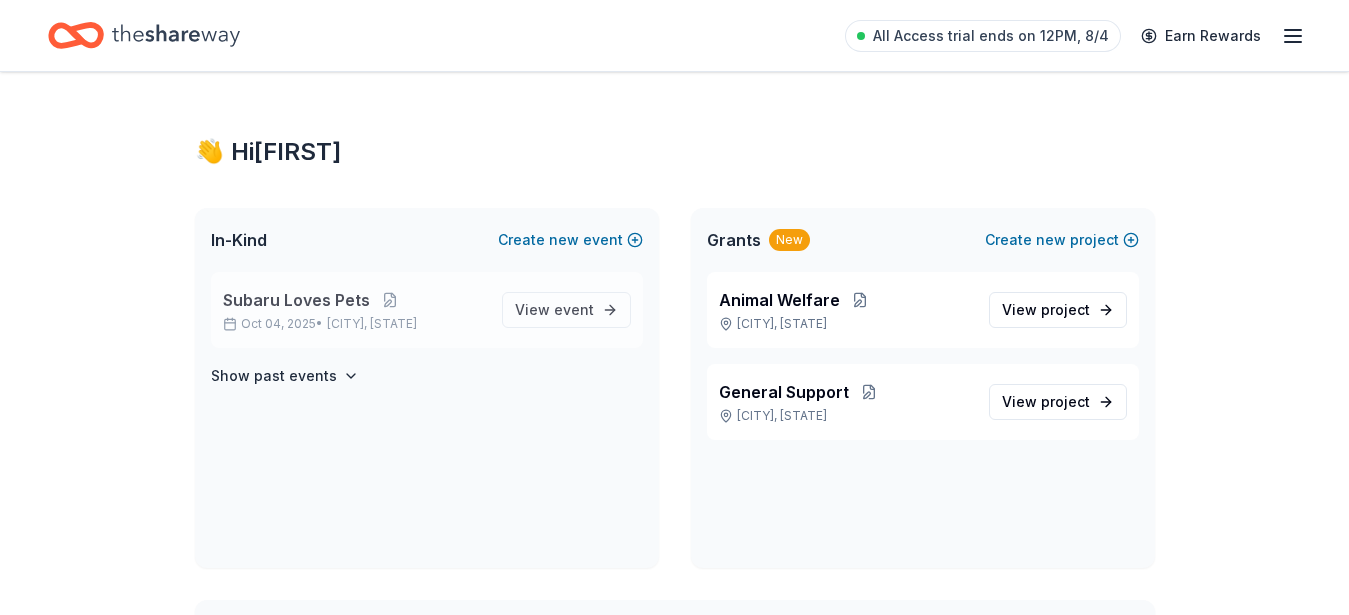click on "Subaru Loves Pets" at bounding box center [296, 300] 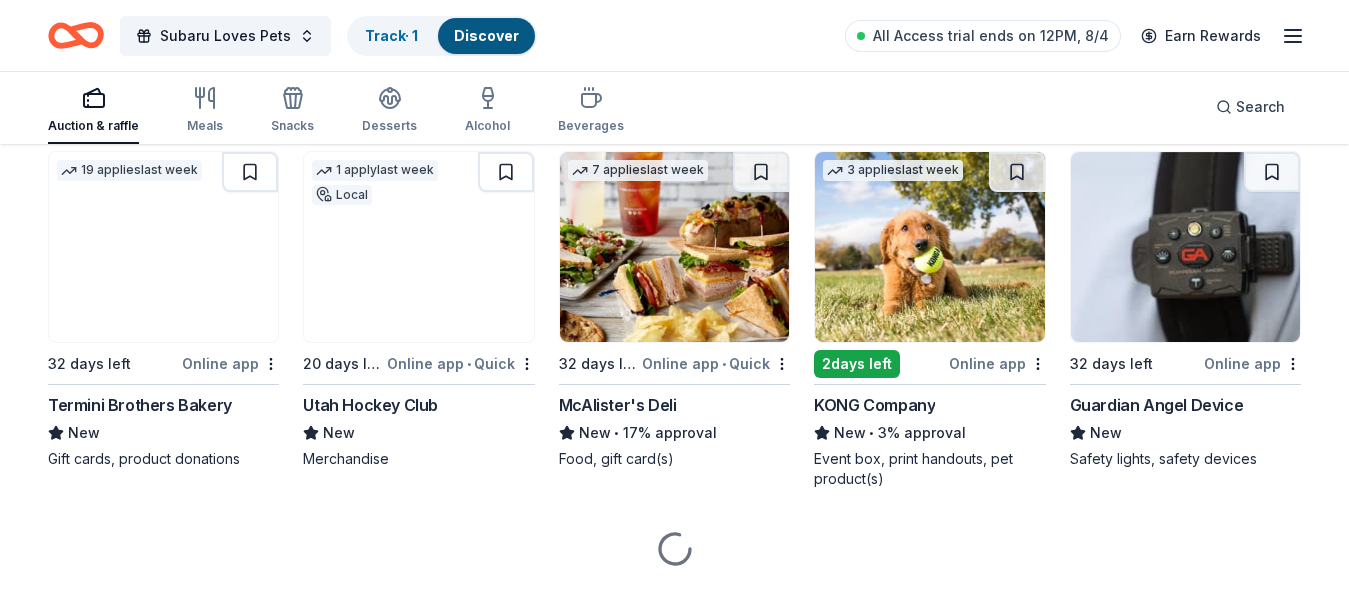 scroll, scrollTop: 1409, scrollLeft: 0, axis: vertical 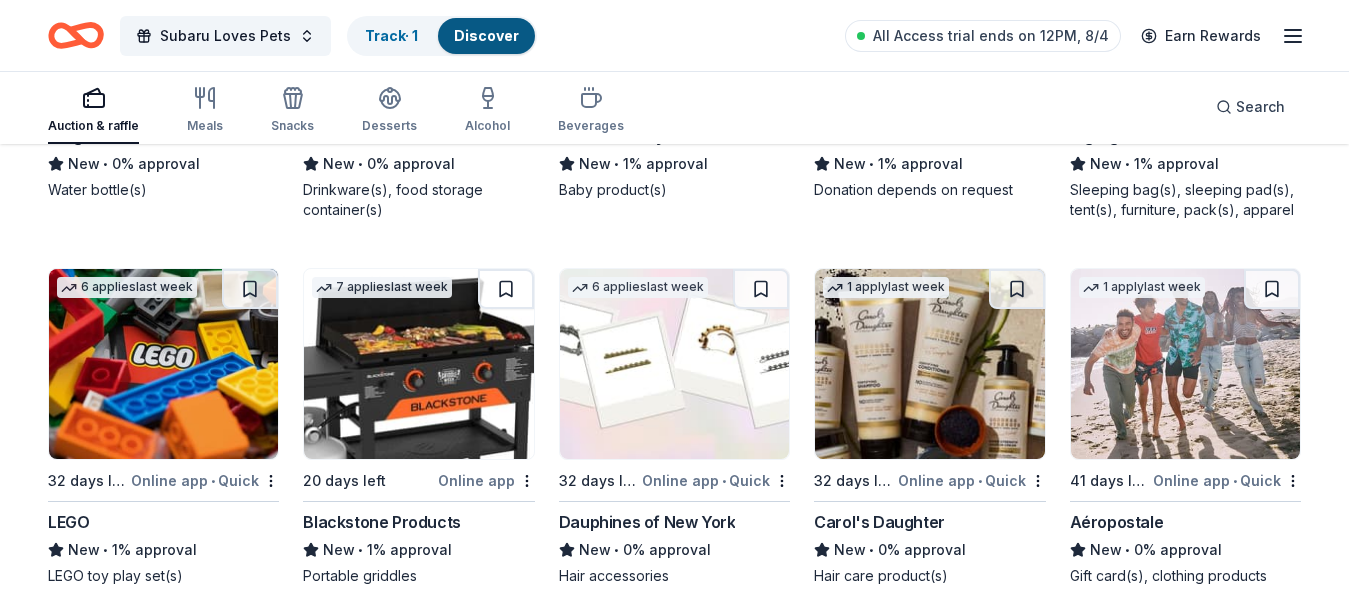 click on "Online app" at bounding box center [486, 480] 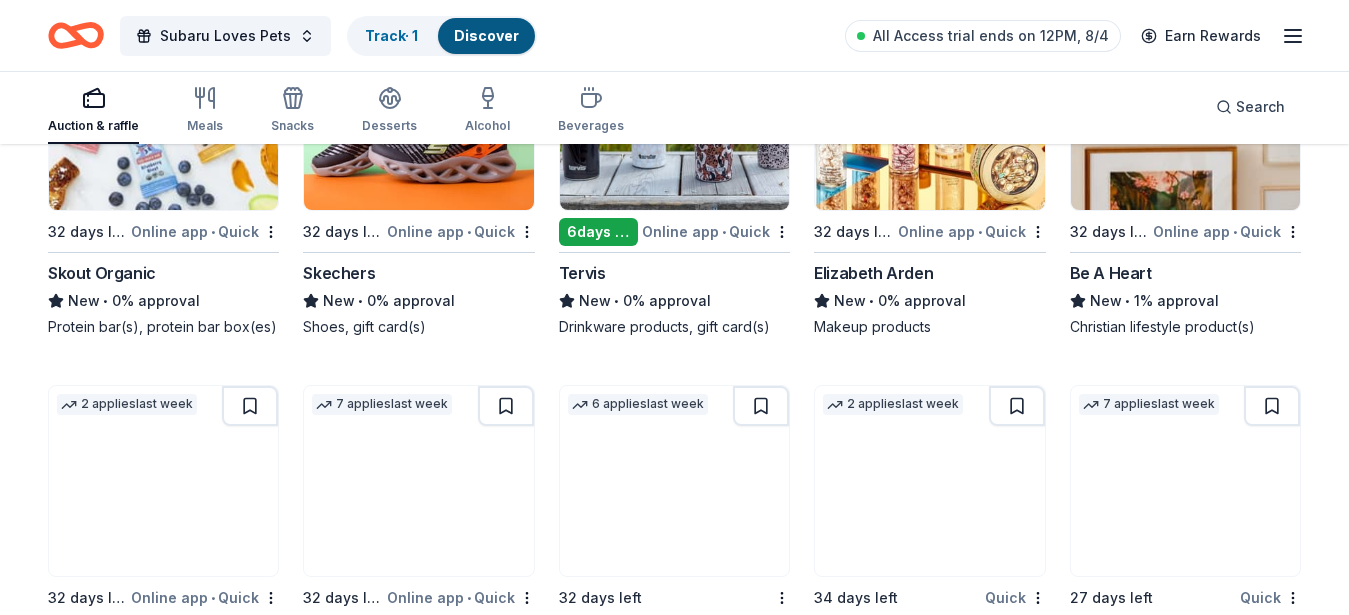 scroll, scrollTop: 11932, scrollLeft: 0, axis: vertical 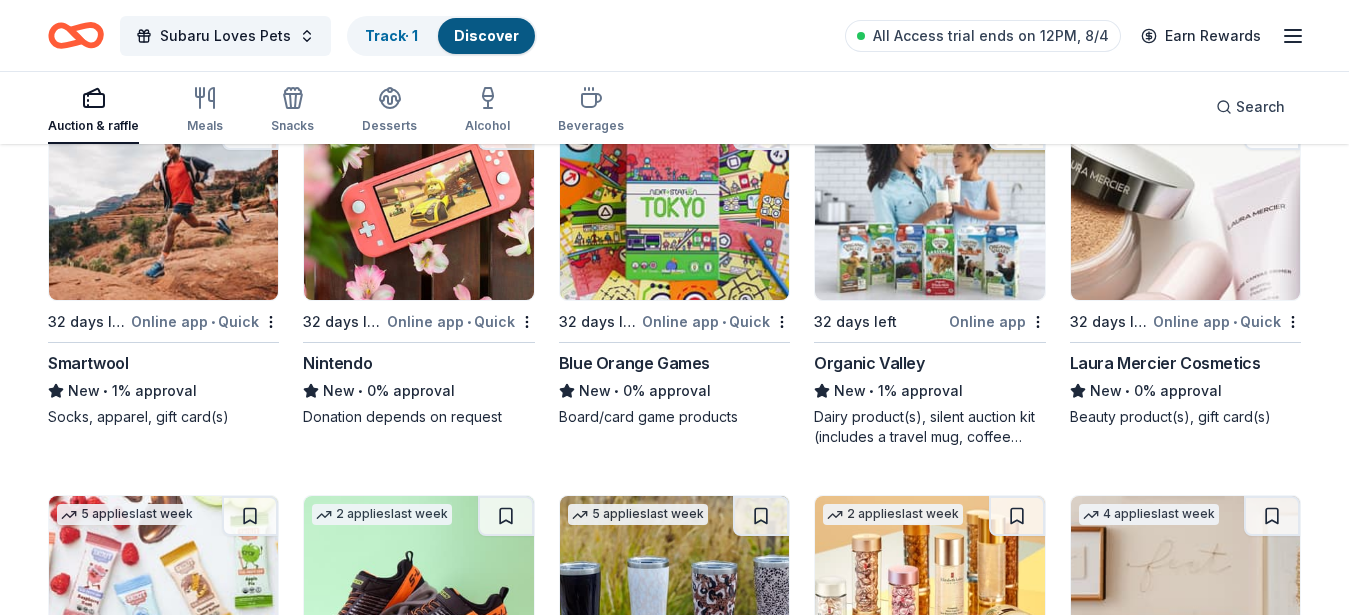 click on "Smartwool" at bounding box center (88, 363) 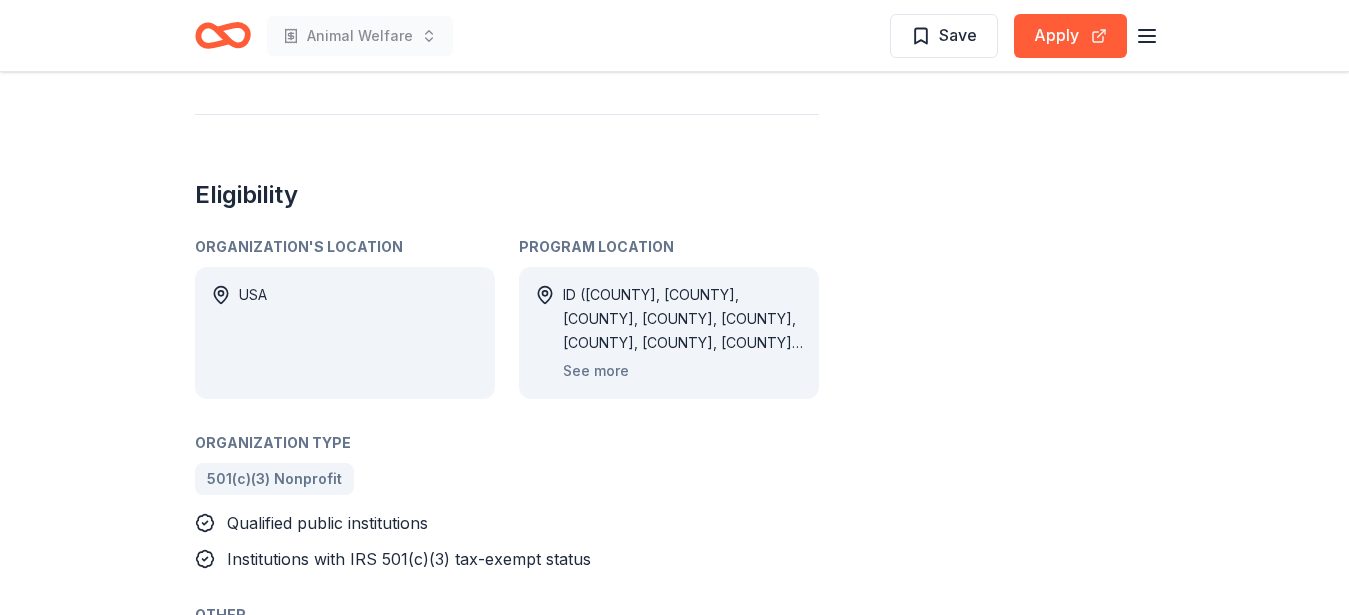 scroll, scrollTop: 1020, scrollLeft: 0, axis: vertical 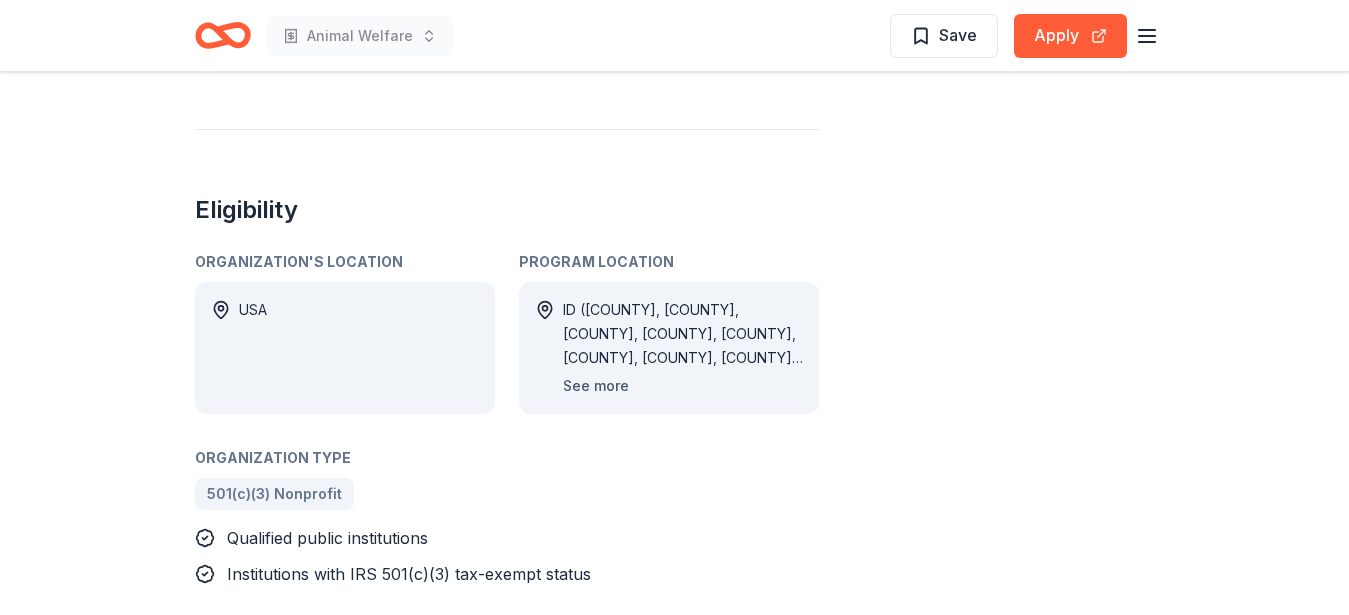 click on "See more" at bounding box center (596, 386) 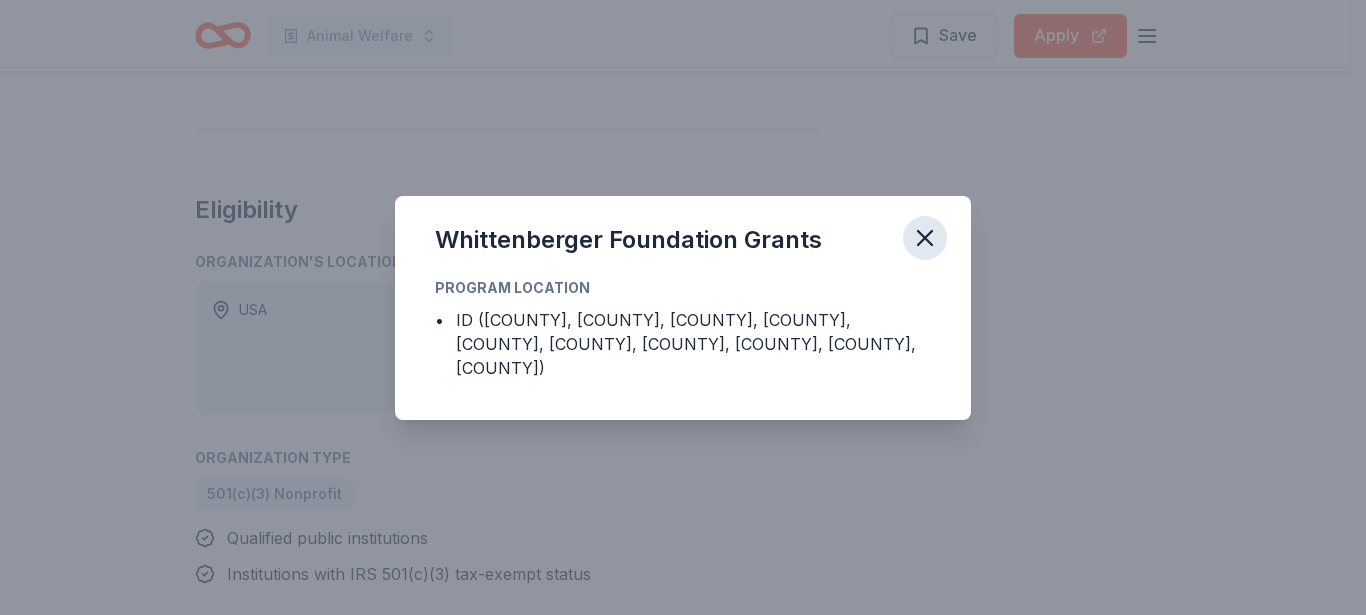 click 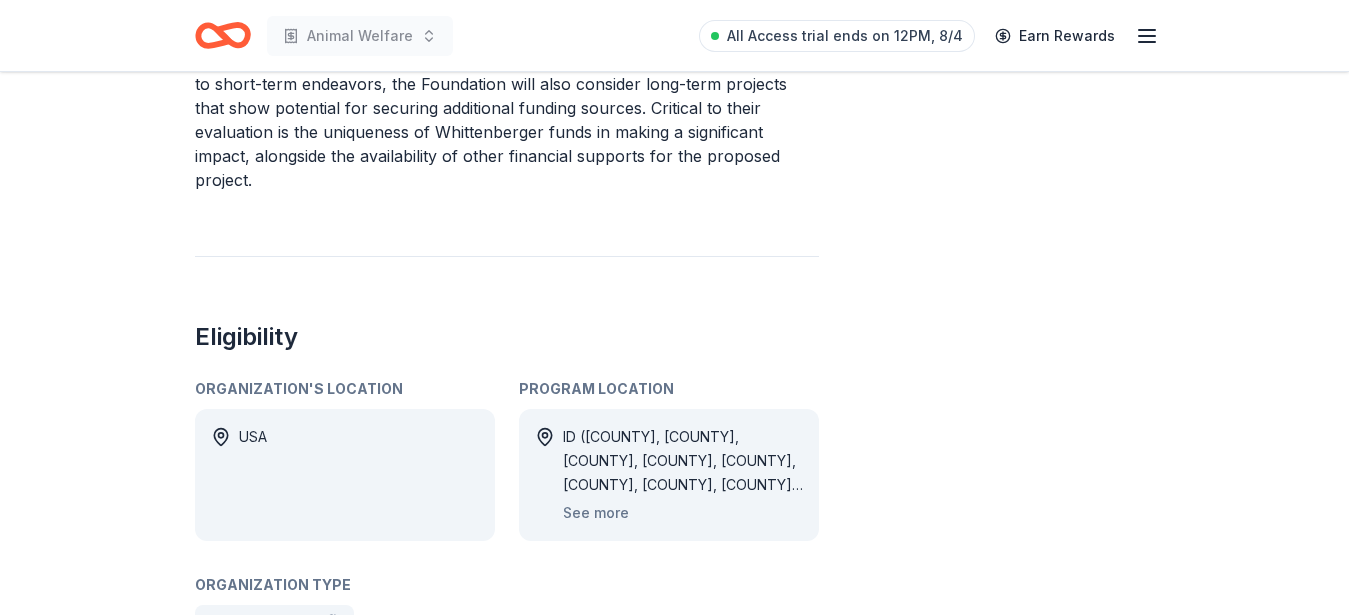 scroll, scrollTop: 164, scrollLeft: 0, axis: vertical 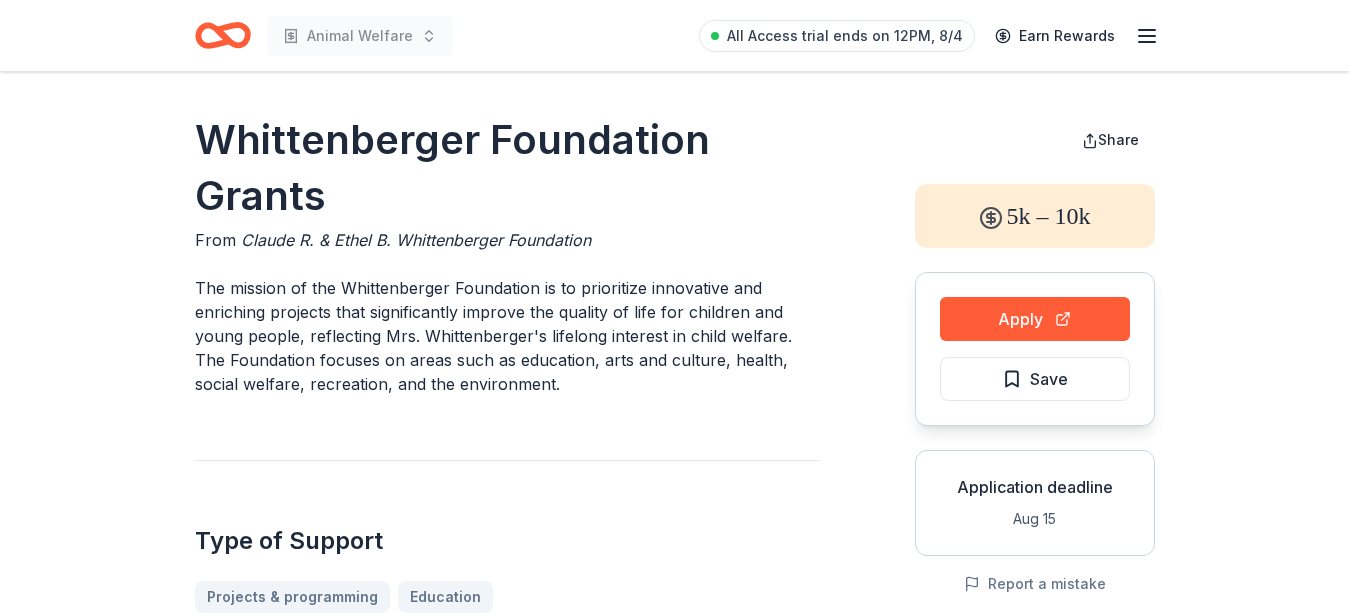 type 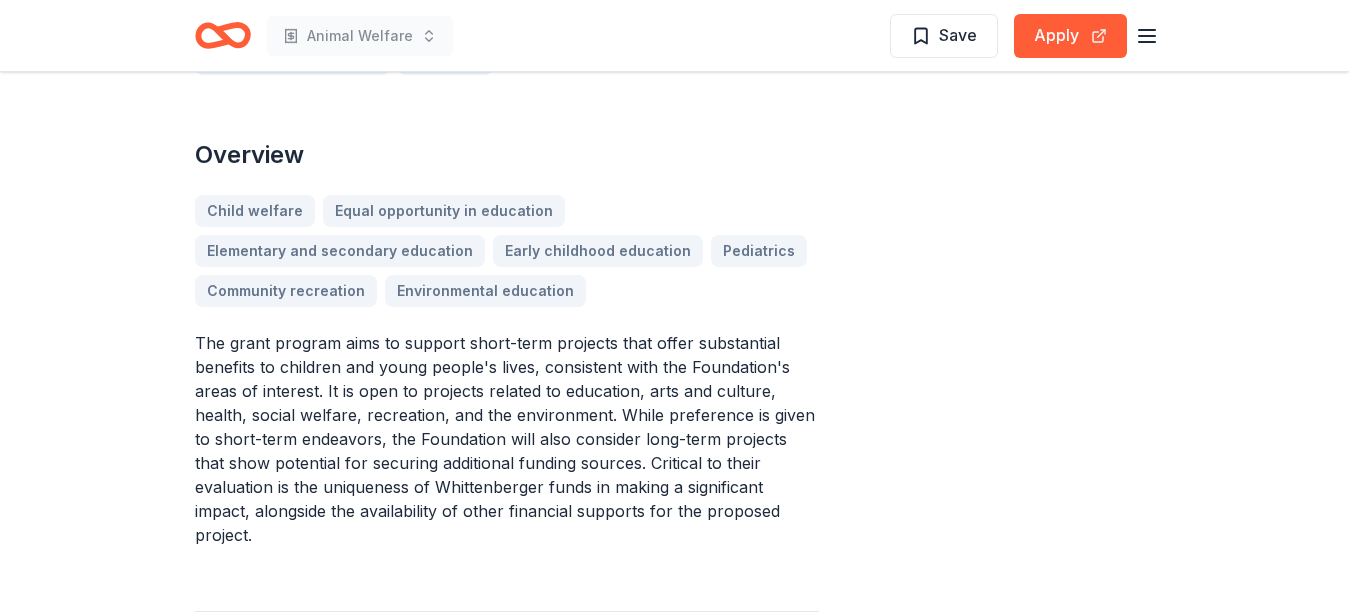 scroll, scrollTop: 510, scrollLeft: 0, axis: vertical 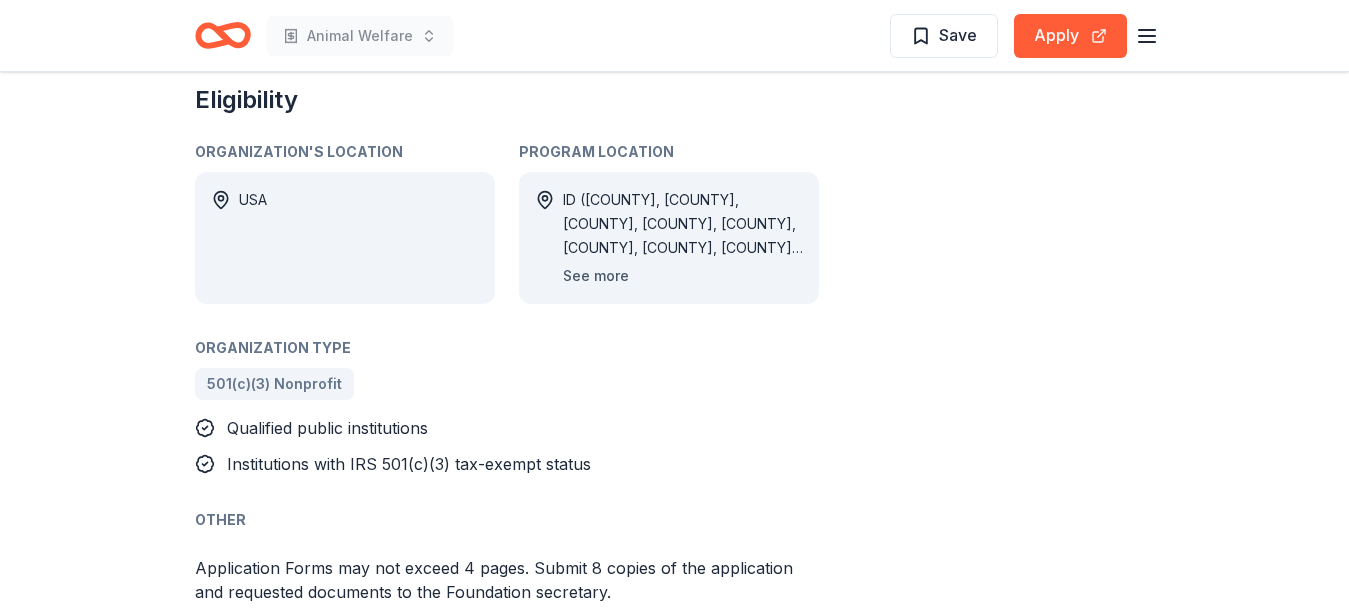 click on "See more" at bounding box center (596, 276) 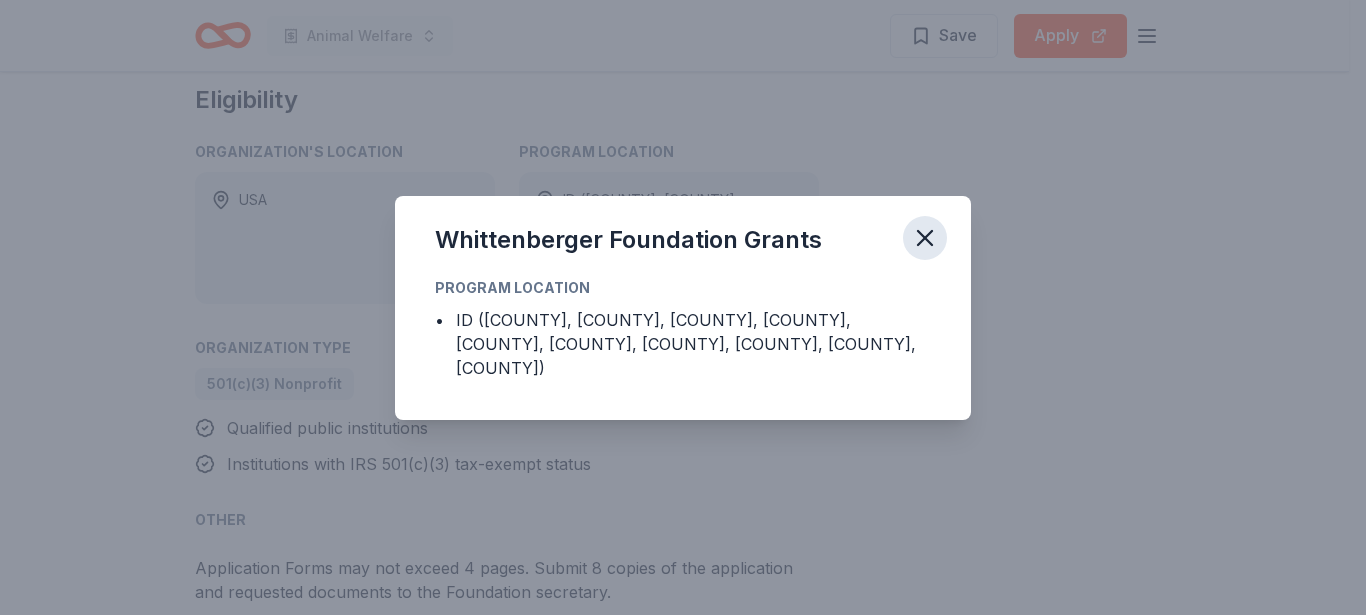 click 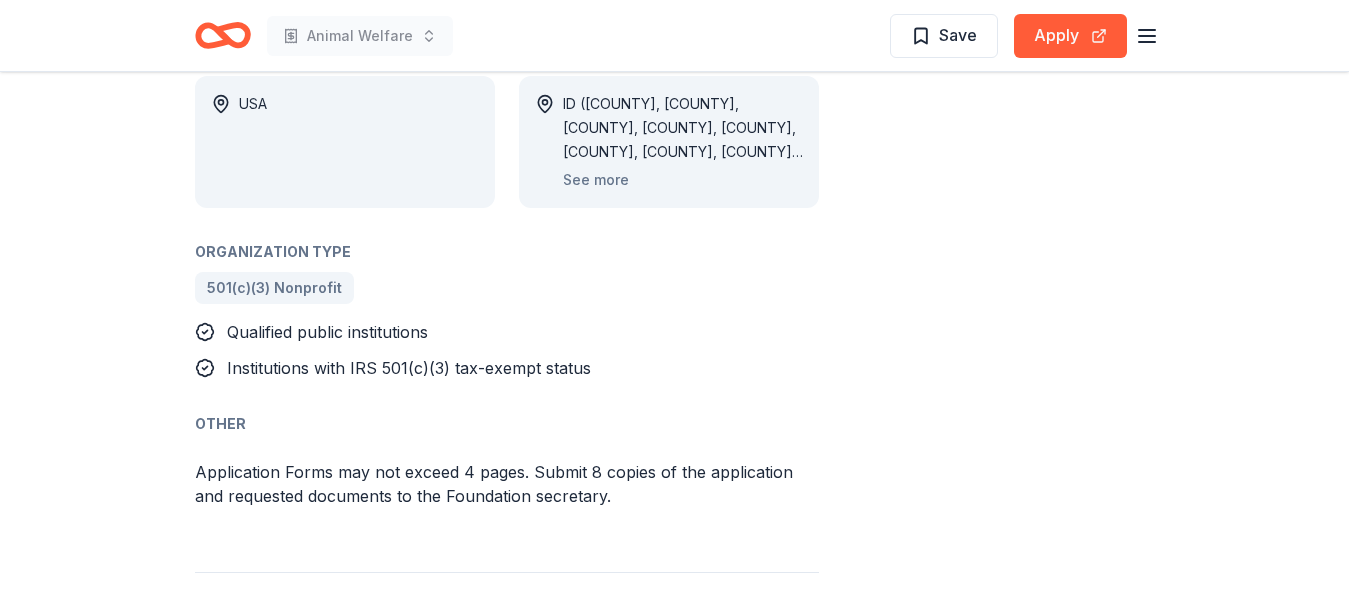scroll, scrollTop: 1175, scrollLeft: 0, axis: vertical 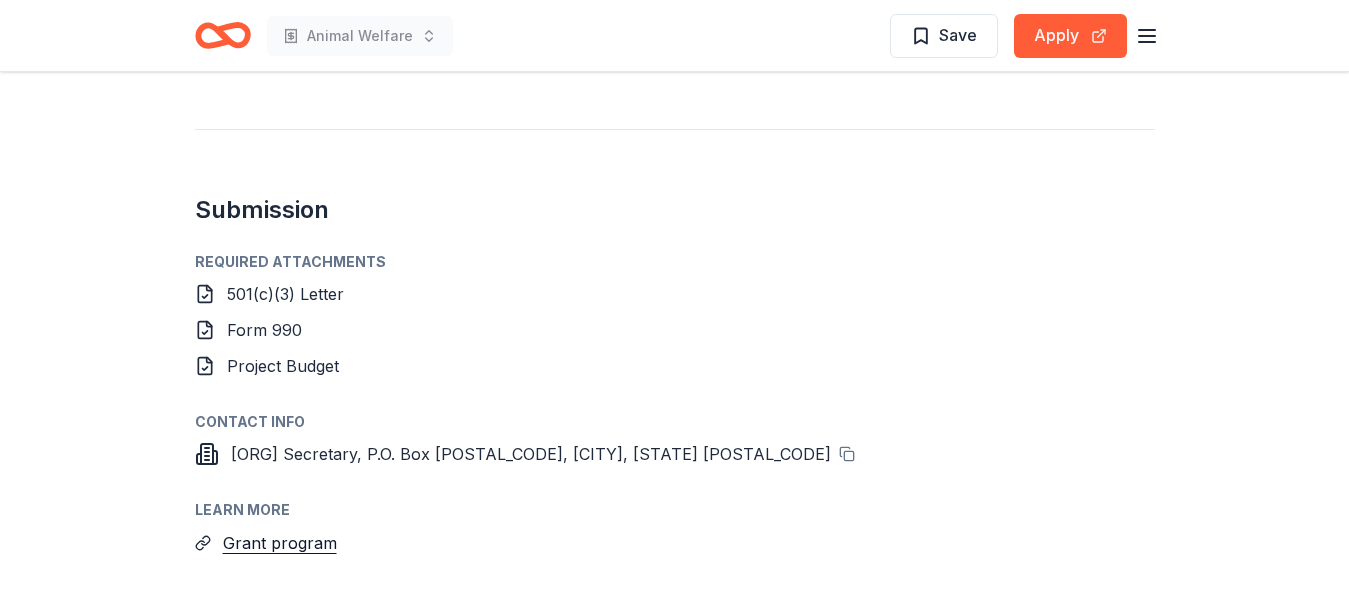 drag, startPoint x: 1365, startPoint y: 351, endPoint x: 1365, endPoint y: 424, distance: 73 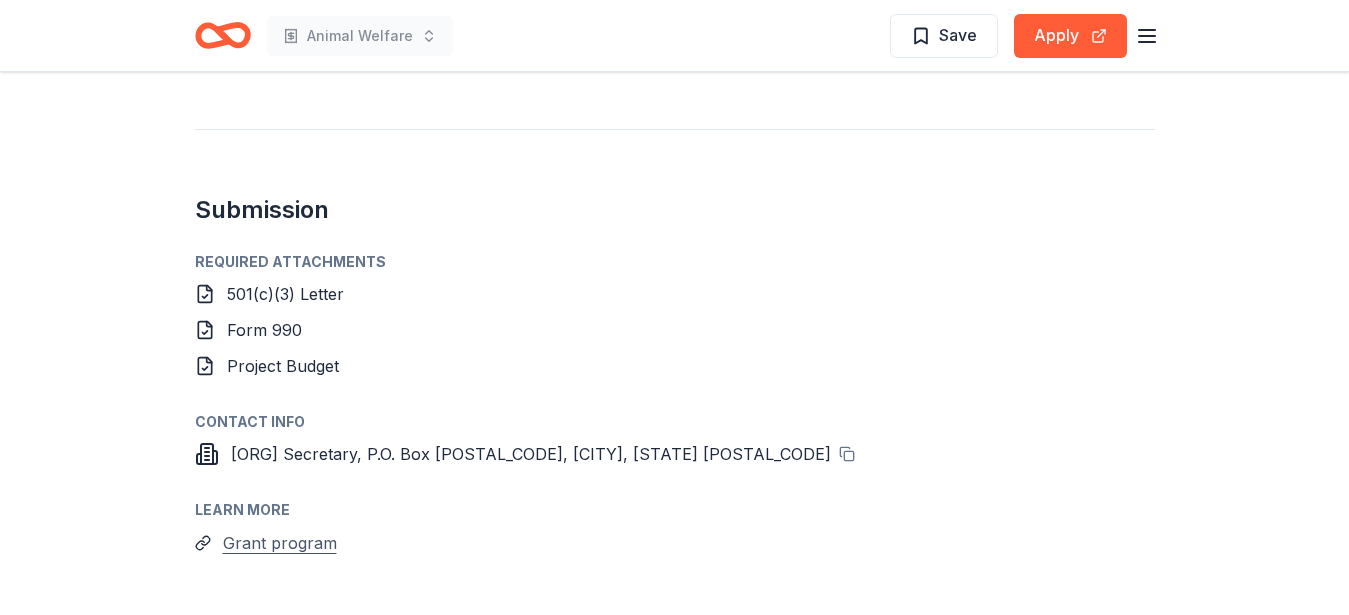click on "Grant program" at bounding box center [280, 543] 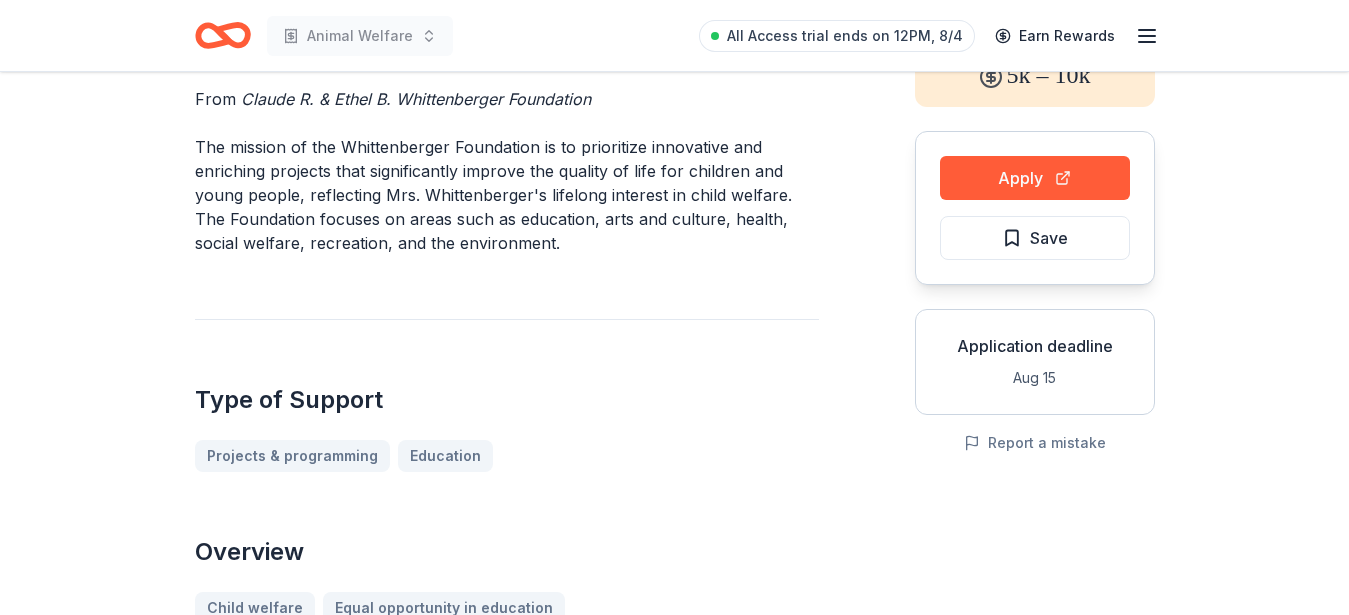 scroll, scrollTop: 136, scrollLeft: 0, axis: vertical 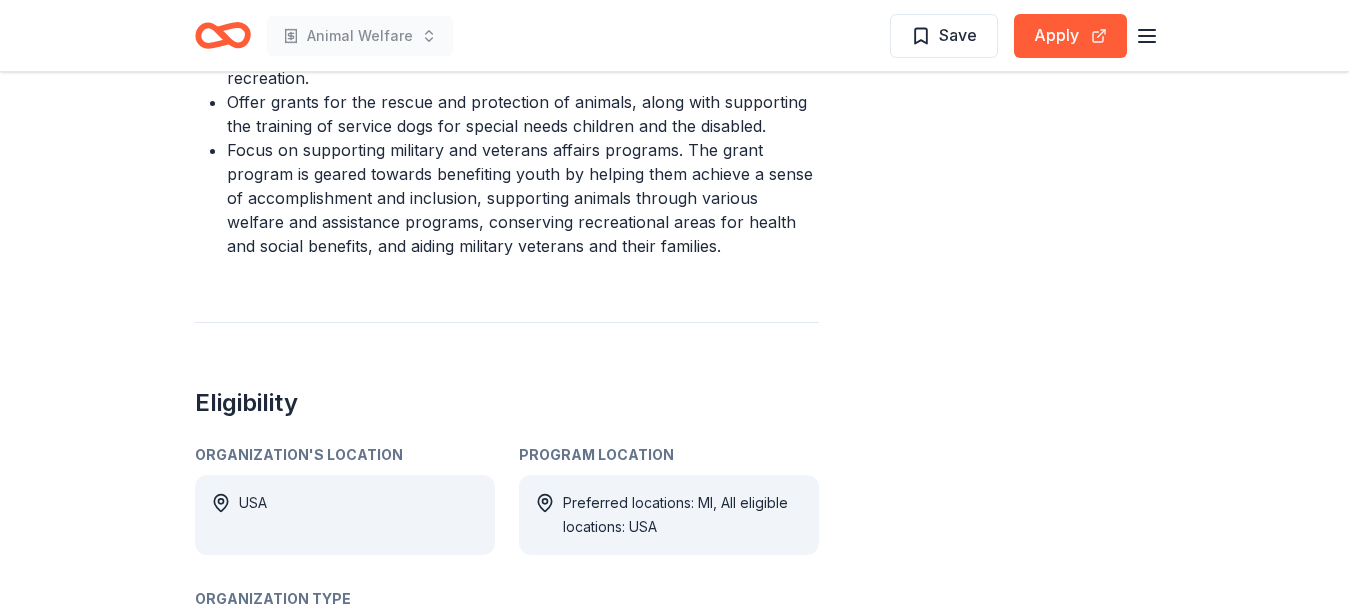 click on "Share not specified Apply Save Application deadline Rolling Report a mistake" at bounding box center [1035, -33] 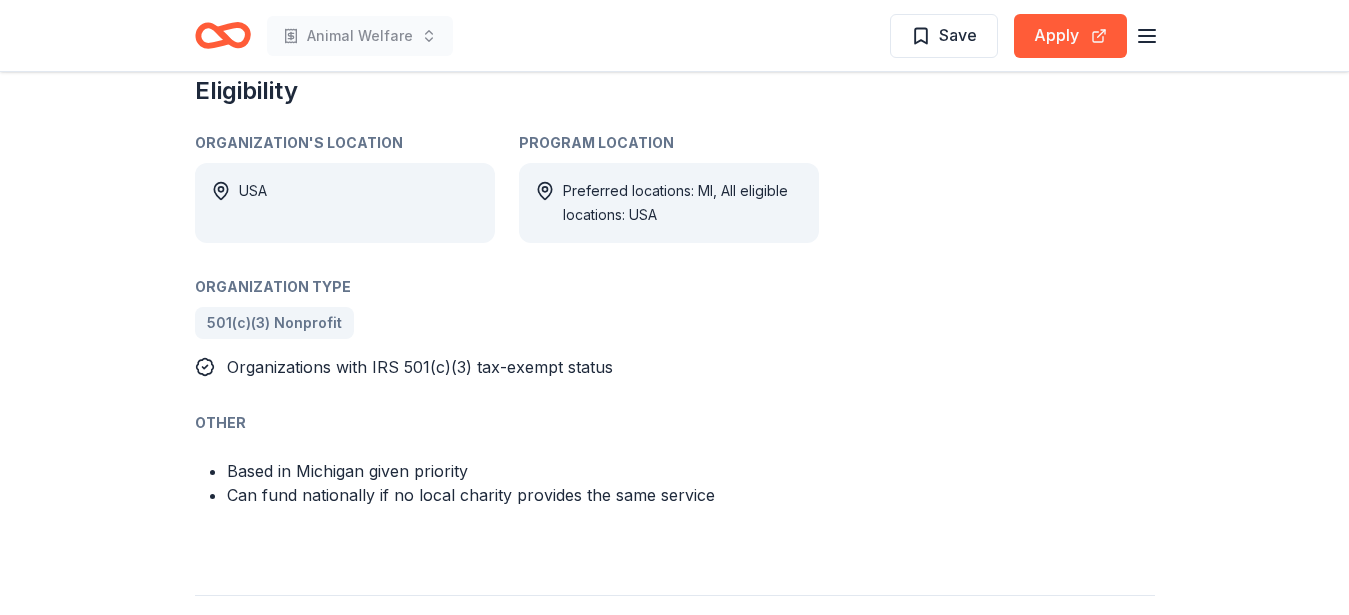 scroll, scrollTop: 1361, scrollLeft: 0, axis: vertical 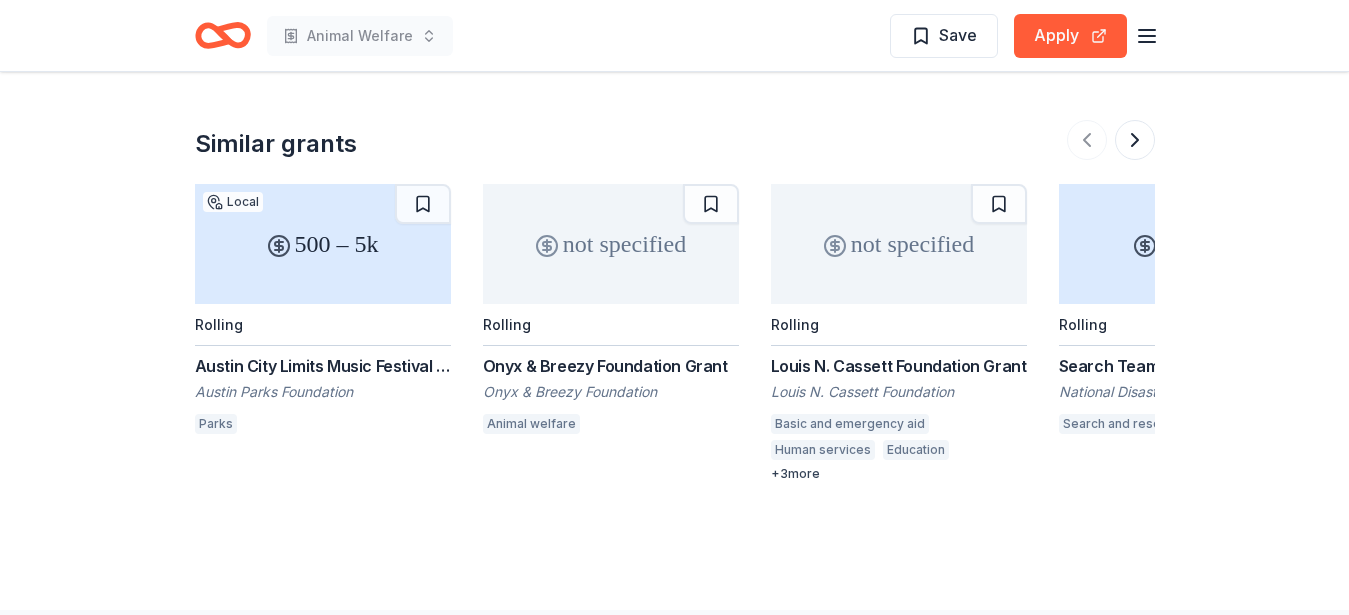 click on "Onyx & Breezy Foundation Grant" at bounding box center [611, 366] 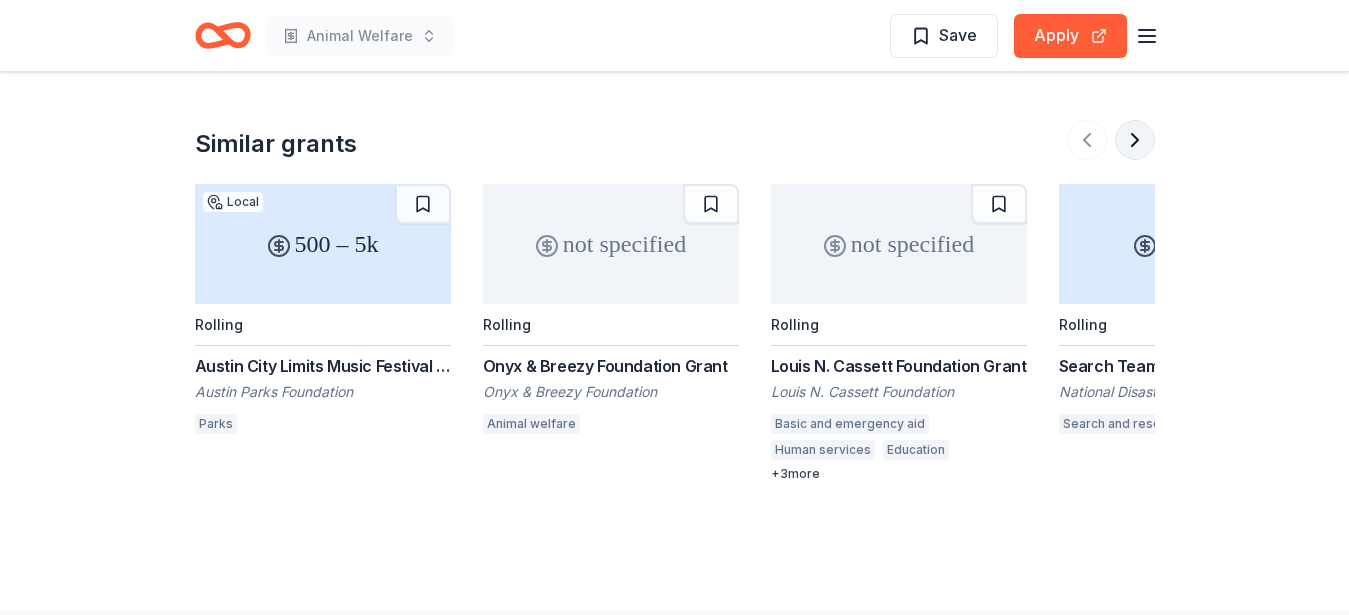 click at bounding box center (1135, 140) 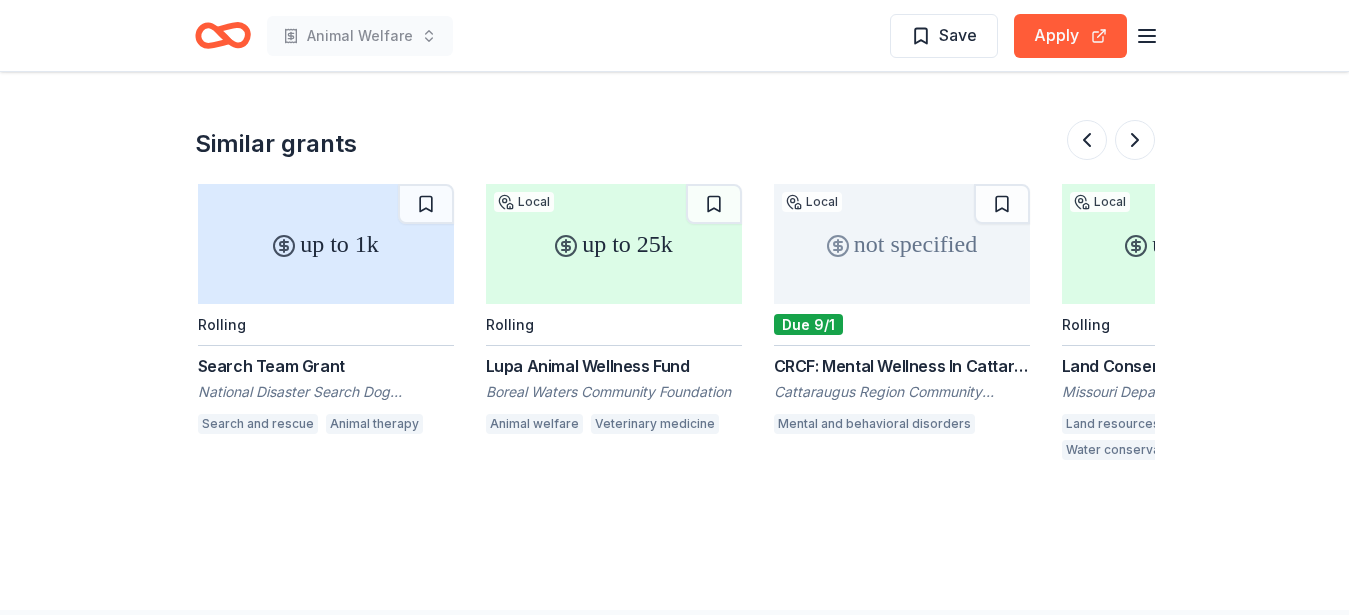 scroll, scrollTop: 0, scrollLeft: 864, axis: horizontal 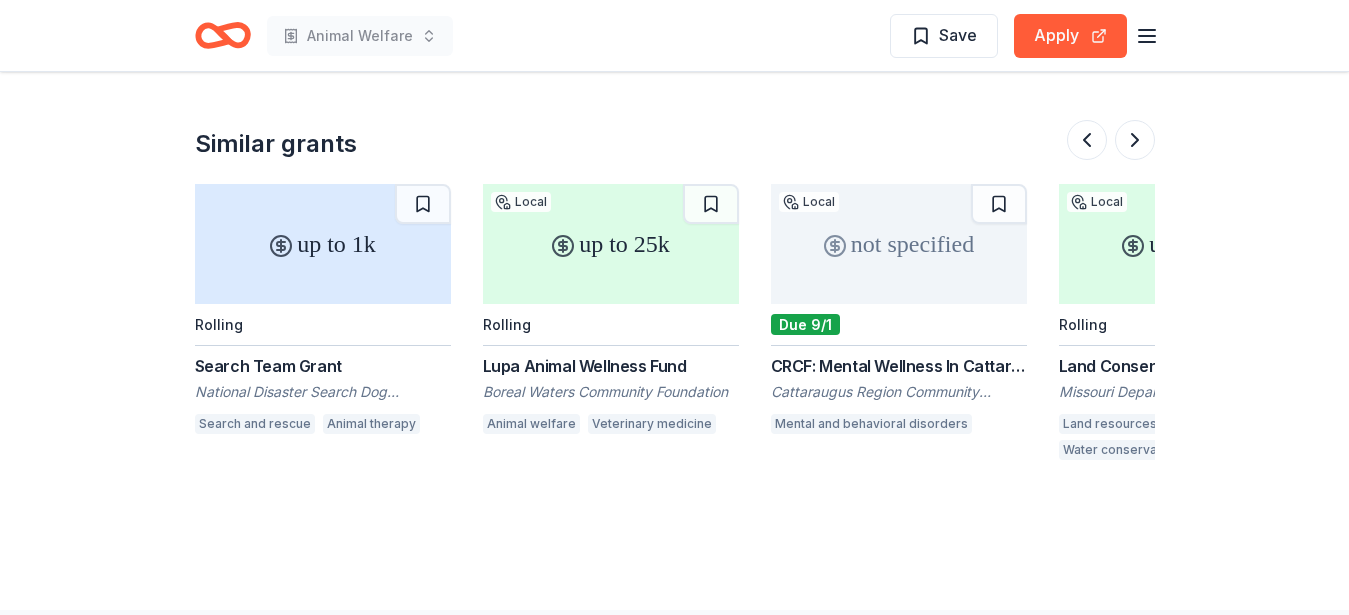 click on "National Disaster Search Dog Foundation" at bounding box center [323, 392] 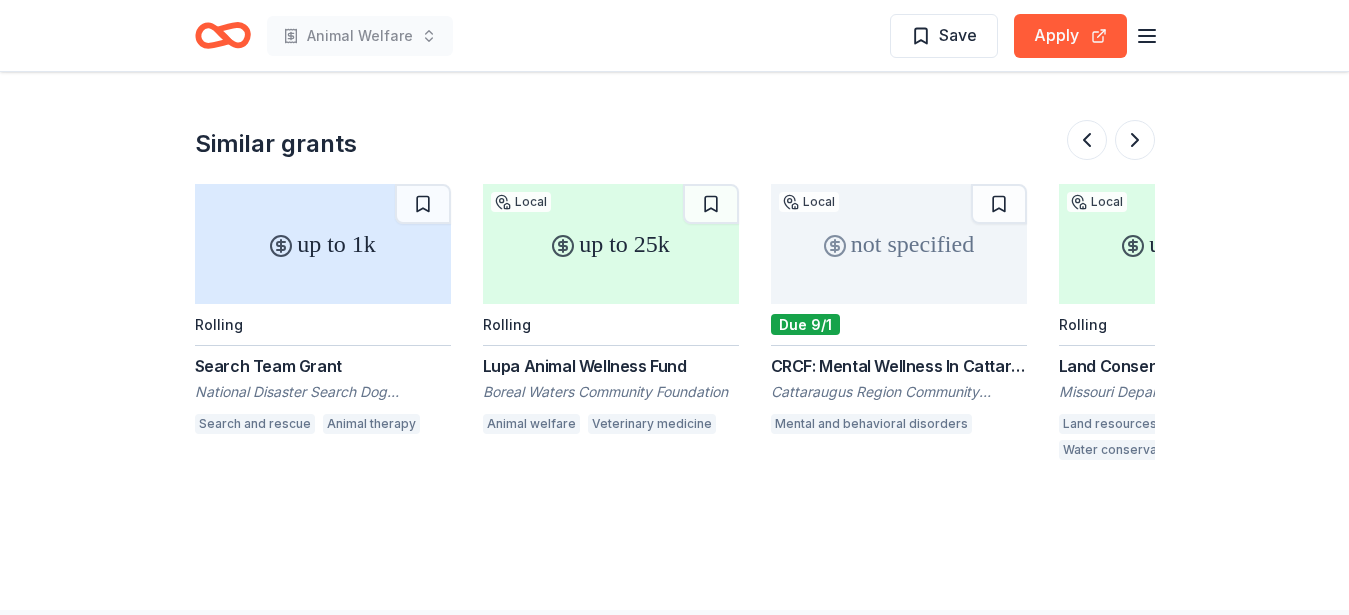 click on "Lupa Animal Wellness Fund" at bounding box center (611, 366) 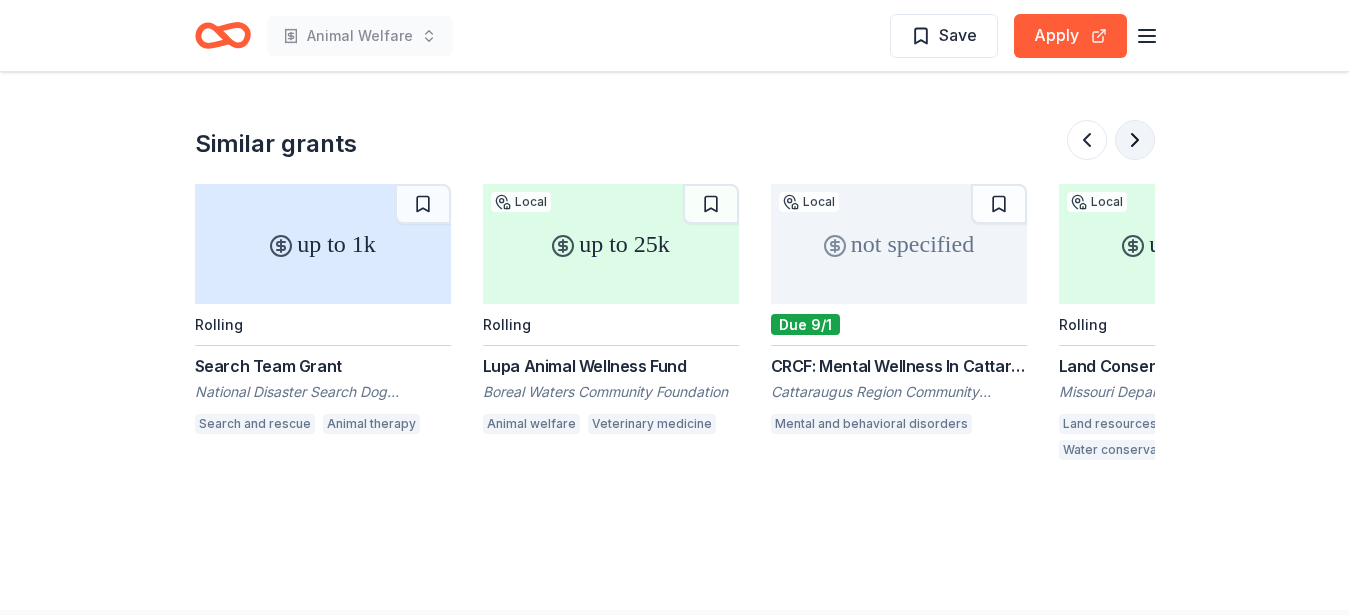 click at bounding box center (1135, 140) 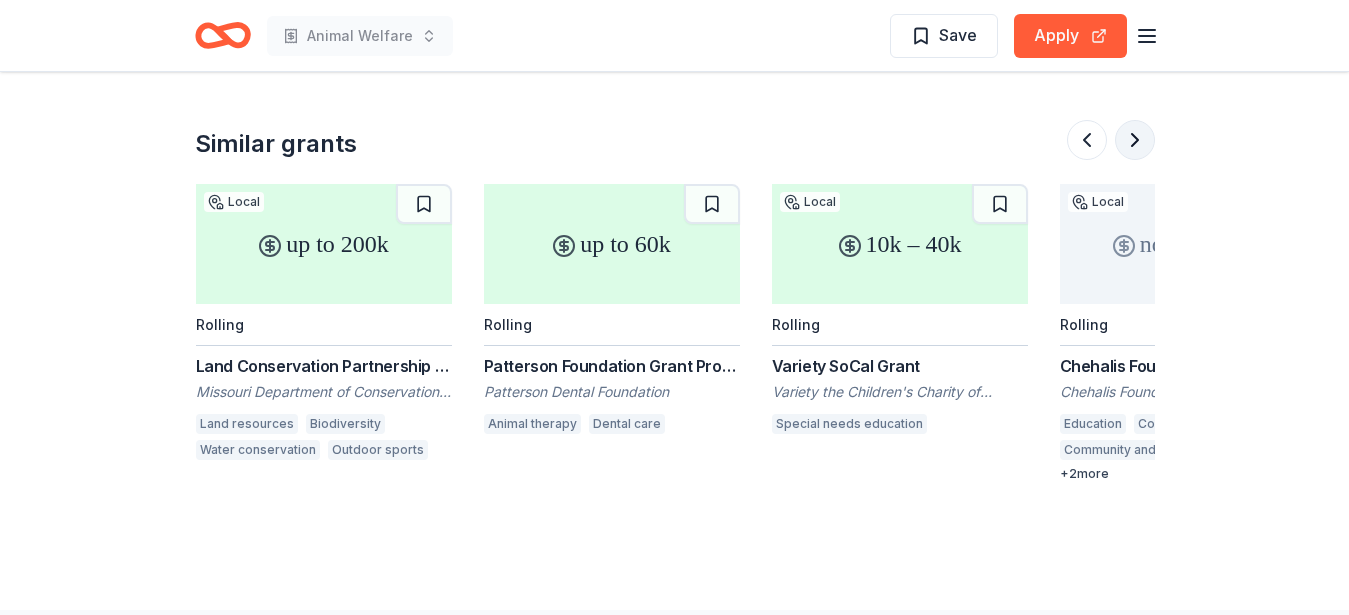 scroll, scrollTop: 0, scrollLeft: 1728, axis: horizontal 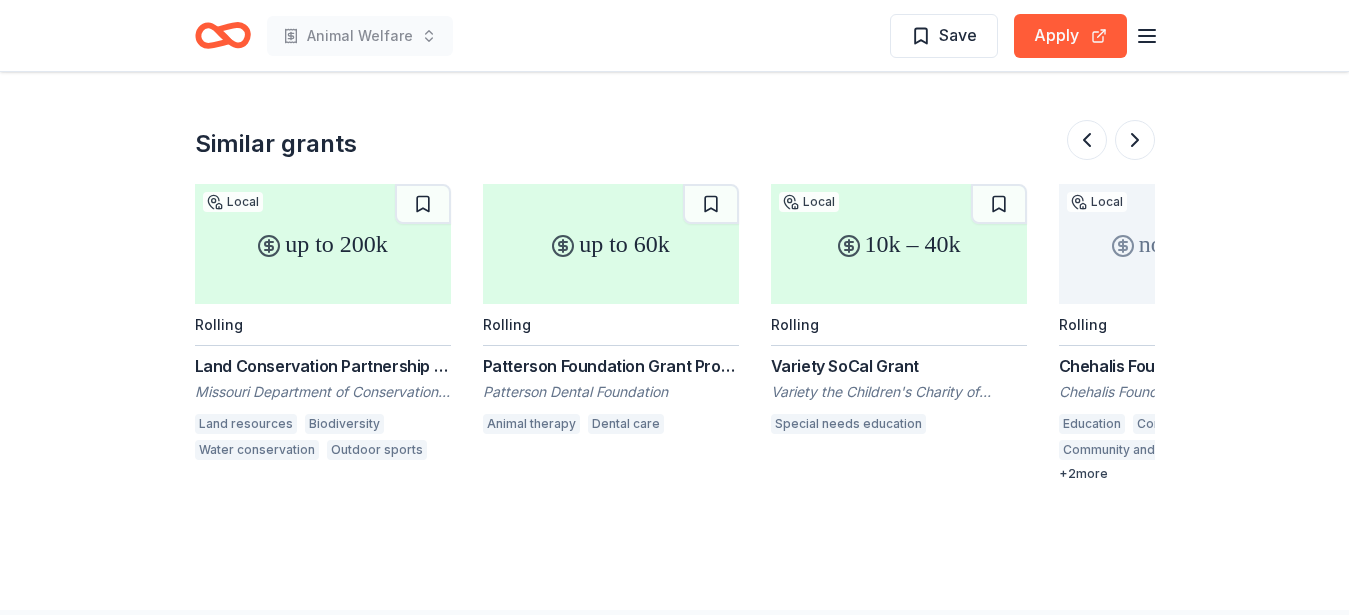 click on "Patterson Foundation Grant Program" at bounding box center [611, 366] 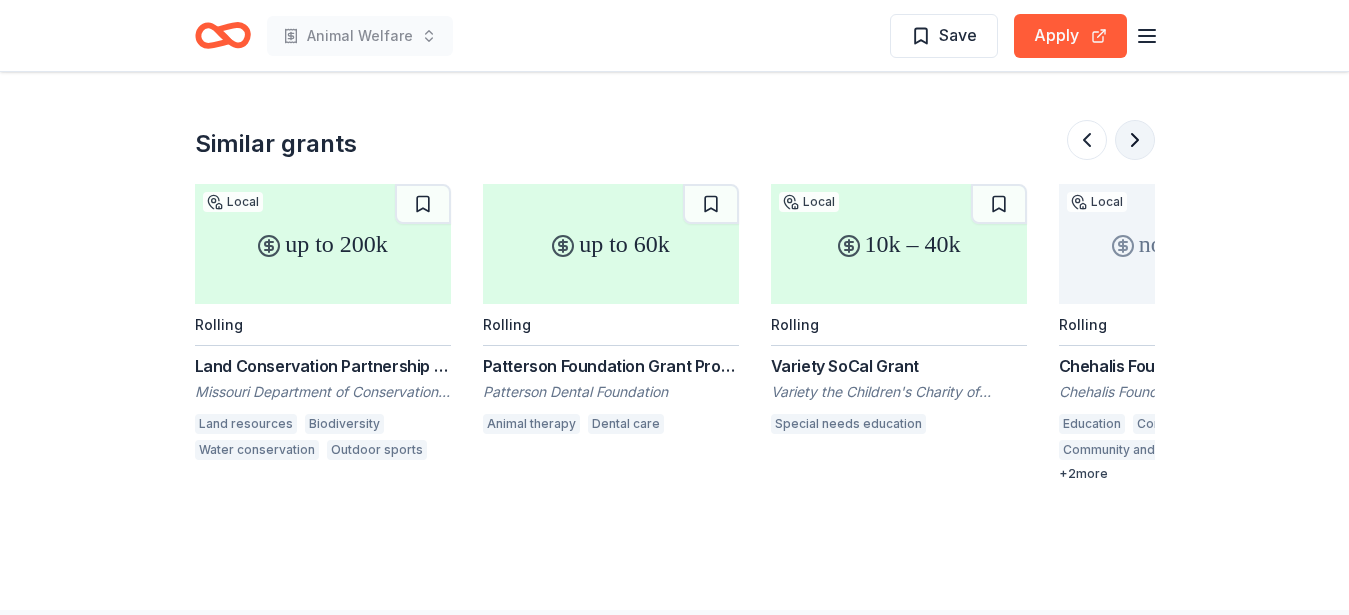 click at bounding box center [1135, 140] 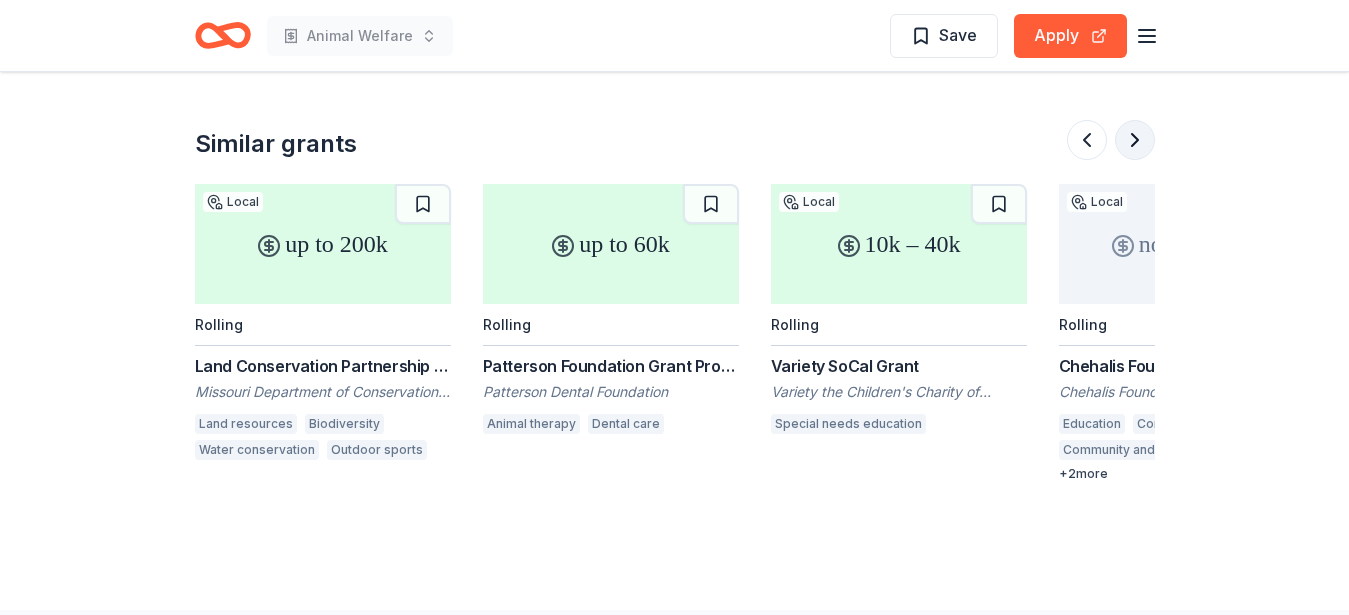 scroll, scrollTop: 0, scrollLeft: 1888, axis: horizontal 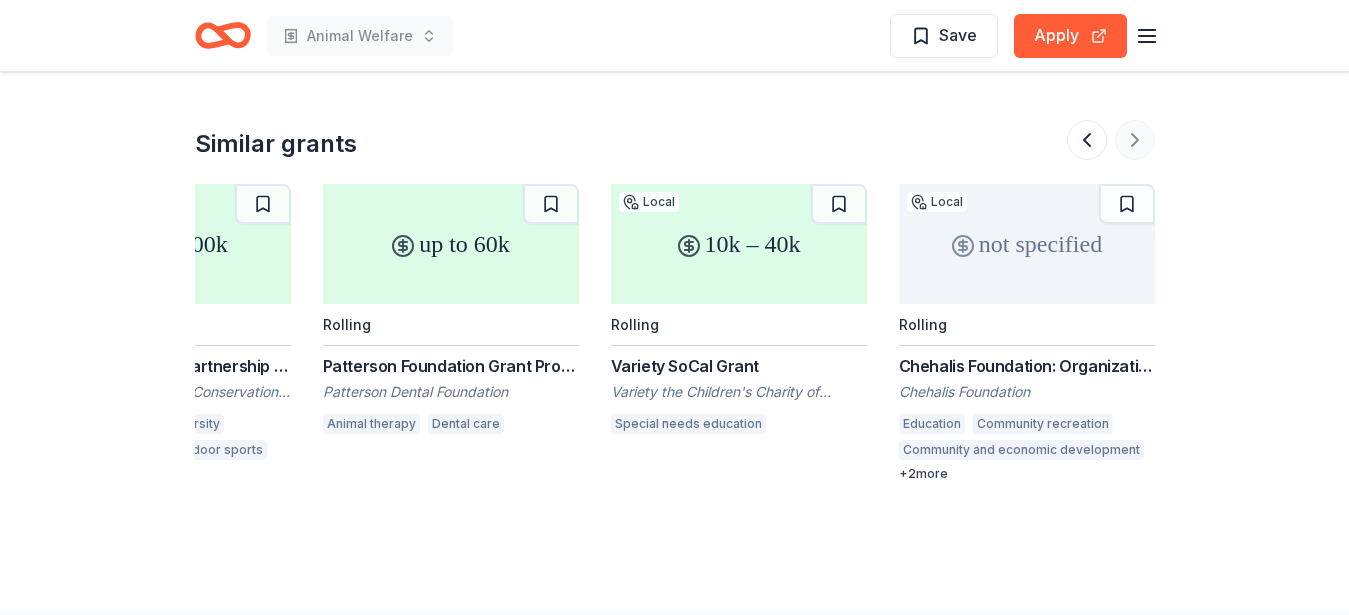 click at bounding box center [1111, 140] 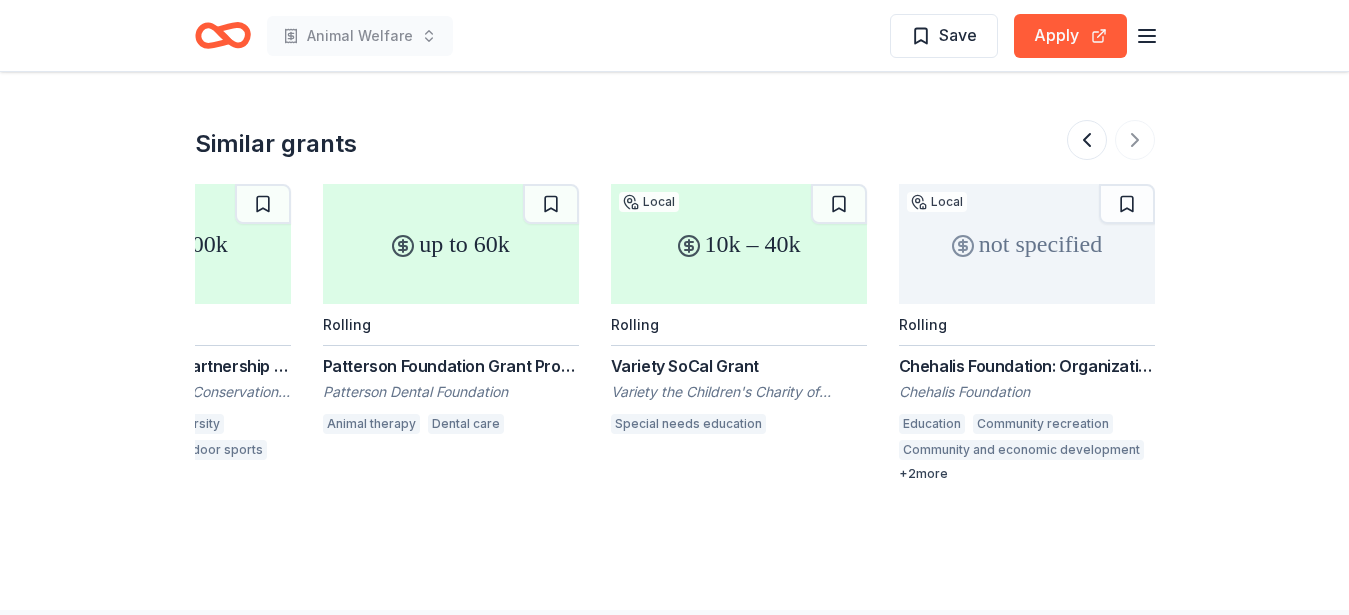 click on "+  2  more" at bounding box center (1027, 474) 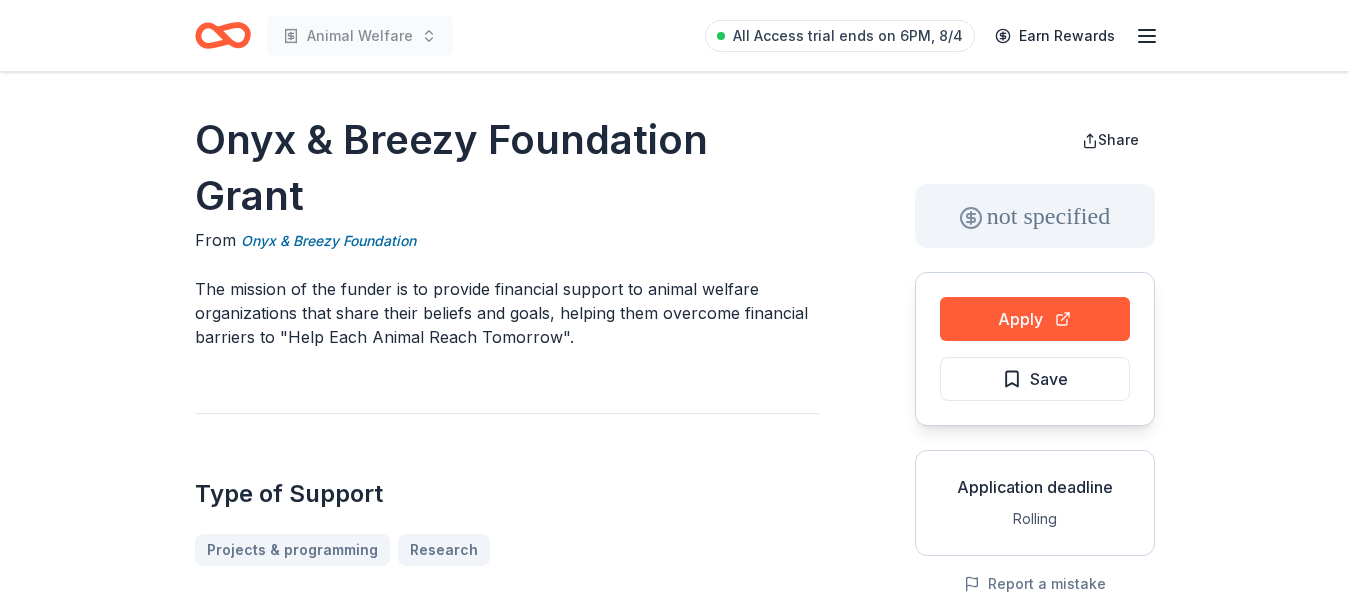 scroll, scrollTop: 0, scrollLeft: 0, axis: both 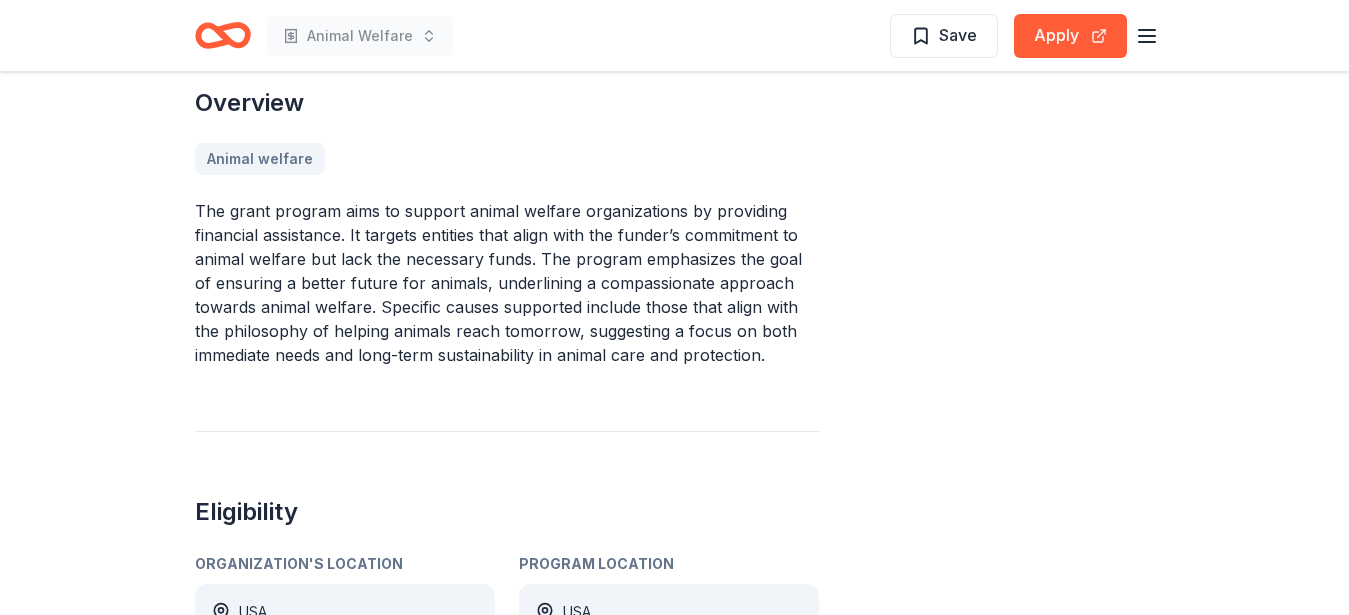 drag, startPoint x: 1334, startPoint y: 213, endPoint x: 1362, endPoint y: 140, distance: 78.18568 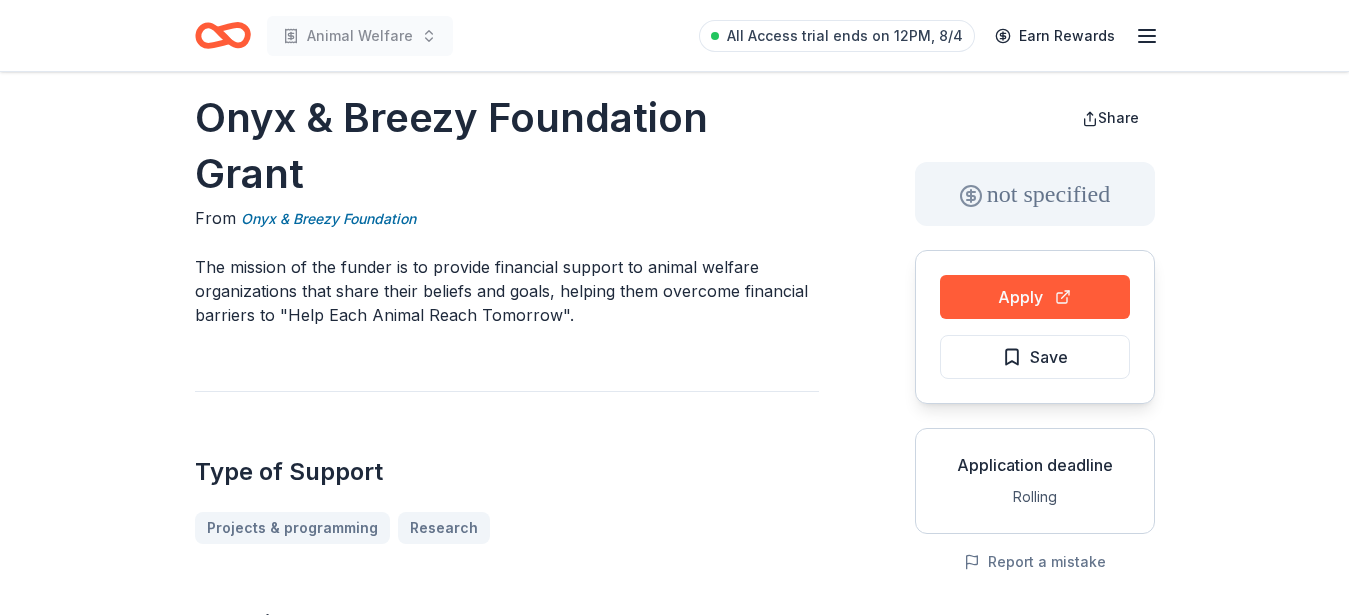 scroll, scrollTop: 0, scrollLeft: 0, axis: both 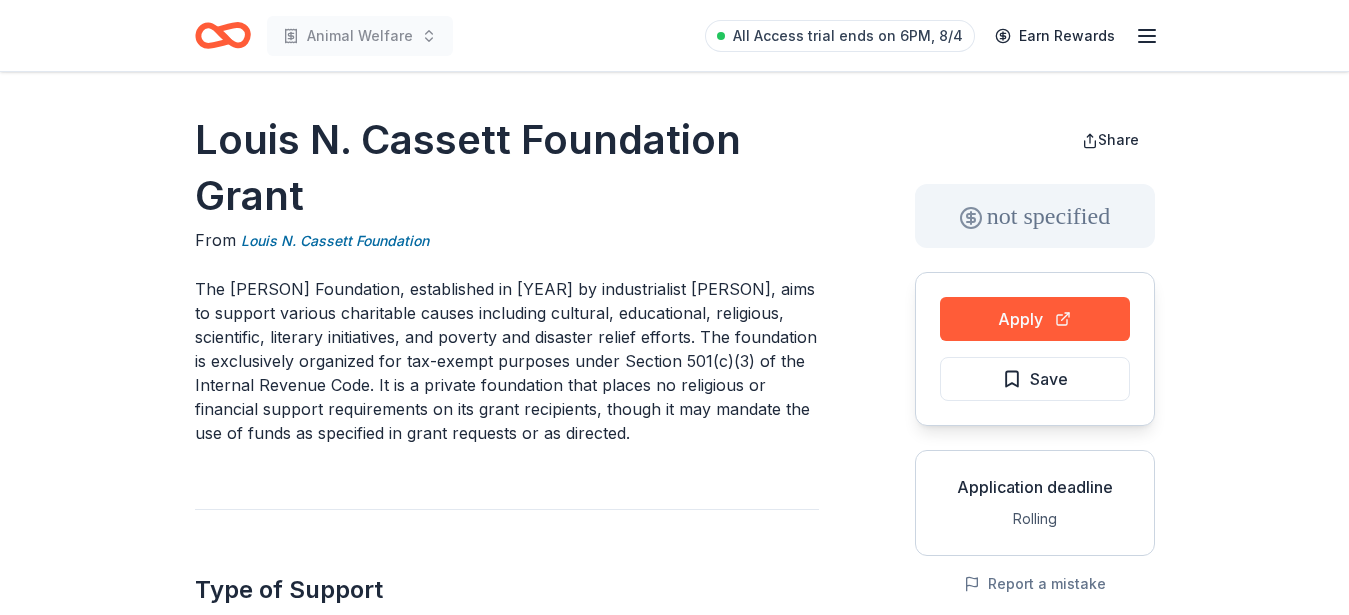 click on "[PERSON] Foundation Grant From   [PERSON] Foundation The [PERSON] Foundation, established in [YEAR] by industrialist [PERSON], aims to support various charitable causes including cultural, educational, religious, scientific, literary initiatives, and poverty and disaster relief efforts. The foundation is exclusively organized for tax-exempt purposes under Section 501(c)(3) of the Internal Revenue Code. It is a private foundation that places no religious or financial support requirements on its grant recipients, though it may mandate the use of funds as specified in grant requests or as directed. Type of Support Projects & programming Education Overview Basic and emergency aid Human services Education Religion Literature and writing Disaster relief Cultural awareness Eligibility Organization's Location USA Program Location Preferred locations: FL ([COUNTY] County, [COUNTY] County, [COUNTY] County, [COUNTY] County), PA ([COUNTY] County), All eligible locations: USA See more Other" at bounding box center (674, 1303) 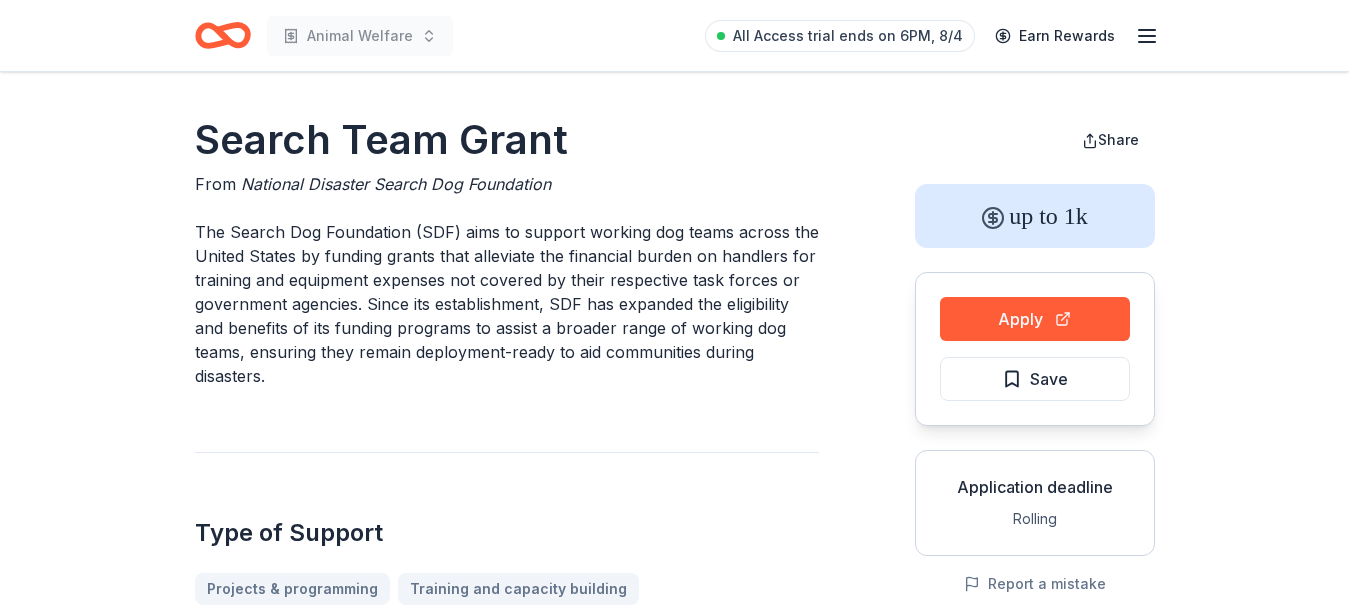 scroll, scrollTop: 0, scrollLeft: 0, axis: both 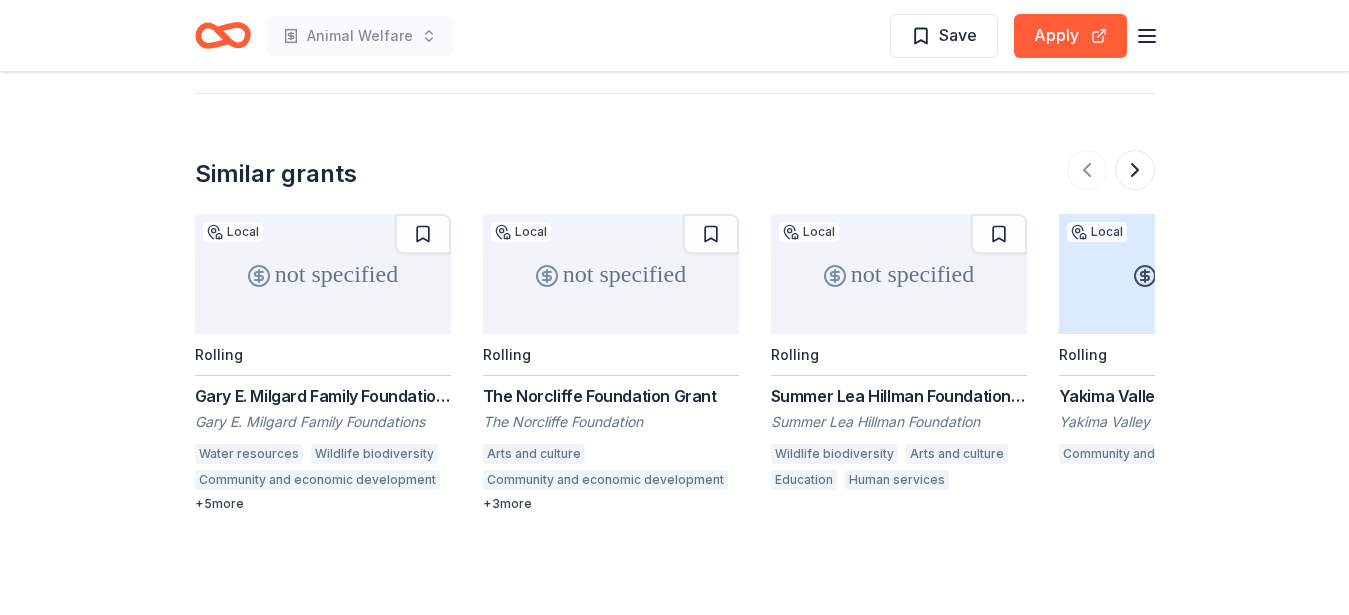 click on "Summer Lea Hillman Foundation Grant" at bounding box center (899, 396) 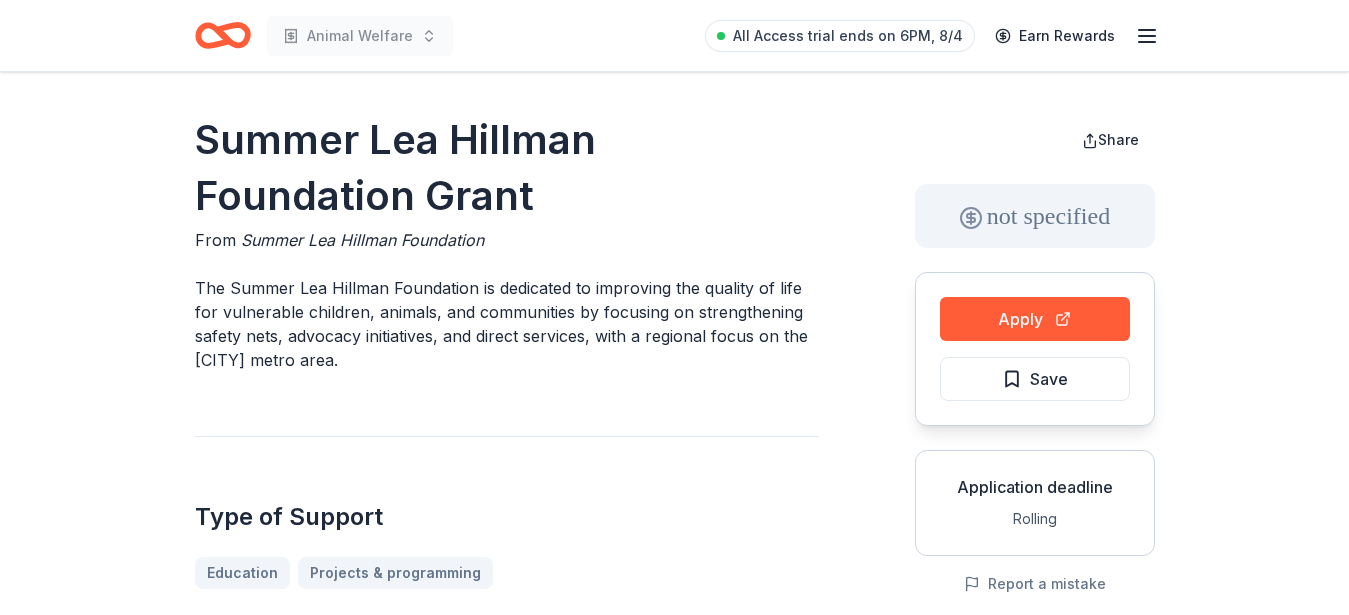 scroll, scrollTop: 0, scrollLeft: 0, axis: both 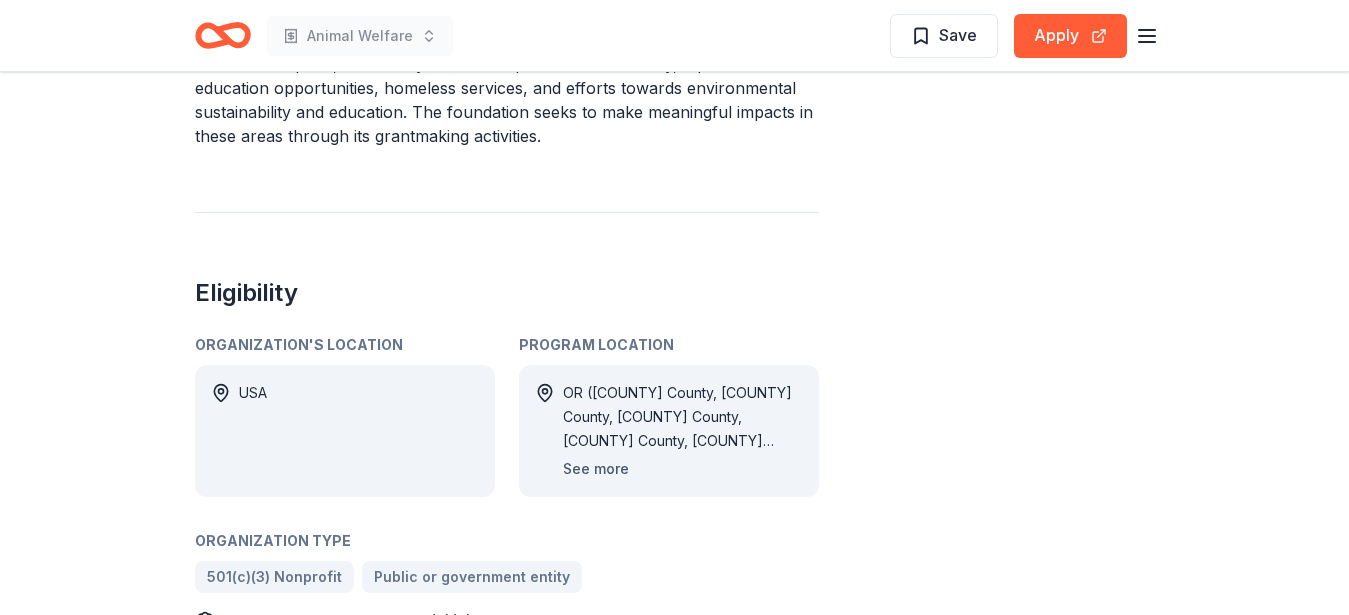 click on "See more" at bounding box center [596, 469] 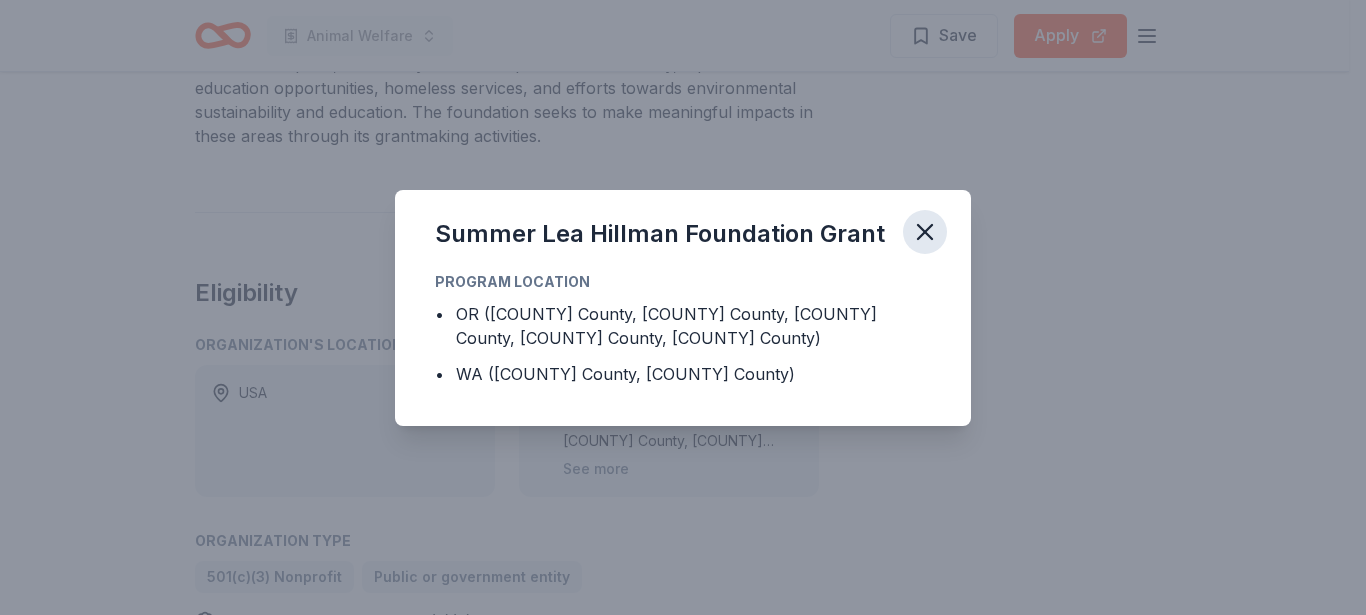click 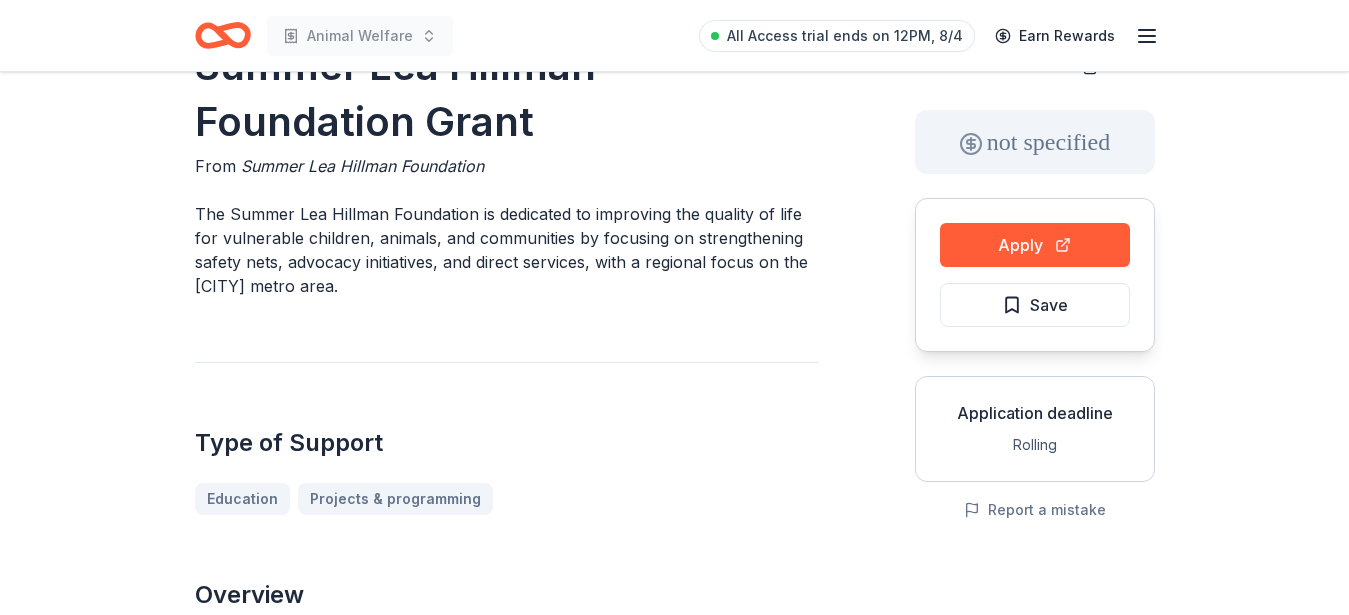 scroll, scrollTop: 0, scrollLeft: 0, axis: both 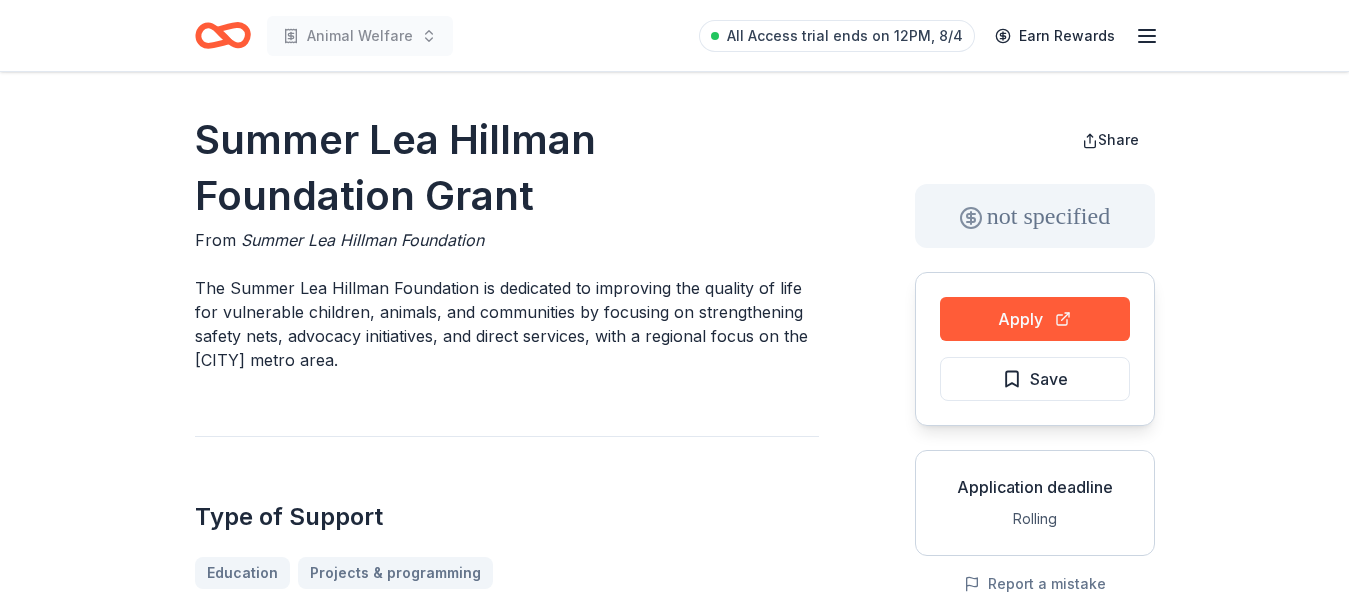 type 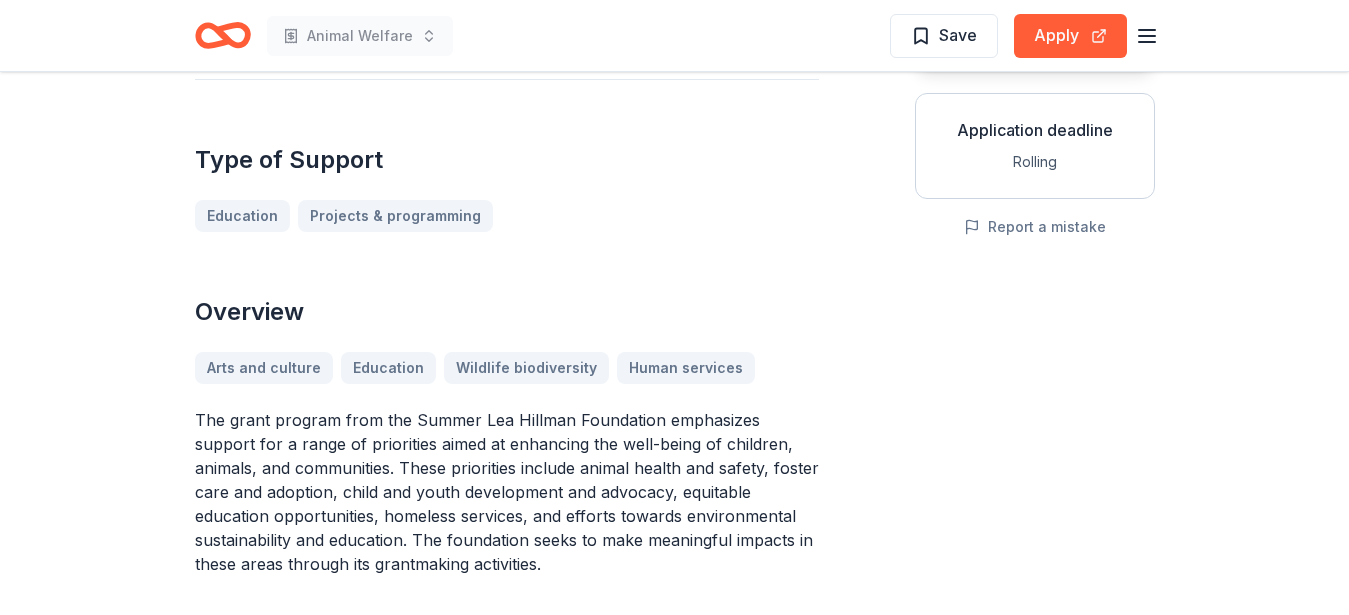scroll, scrollTop: 408, scrollLeft: 0, axis: vertical 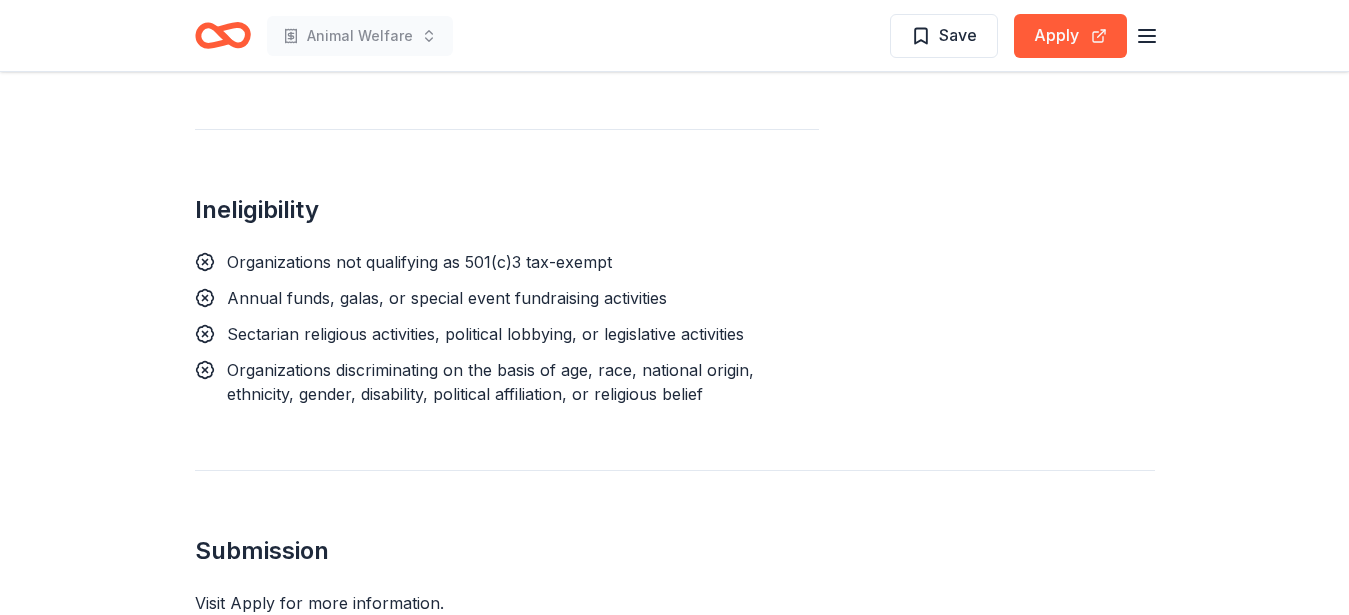 drag, startPoint x: 1336, startPoint y: 428, endPoint x: 1313, endPoint y: 533, distance: 107.48953 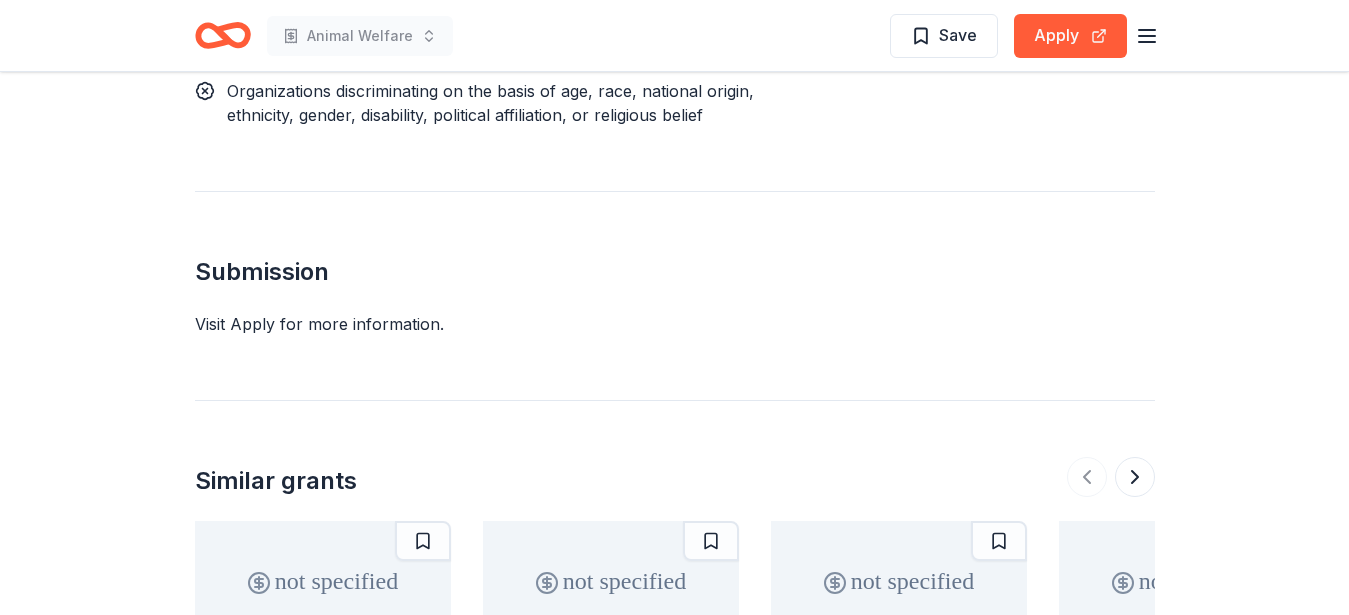 scroll, scrollTop: 2156, scrollLeft: 0, axis: vertical 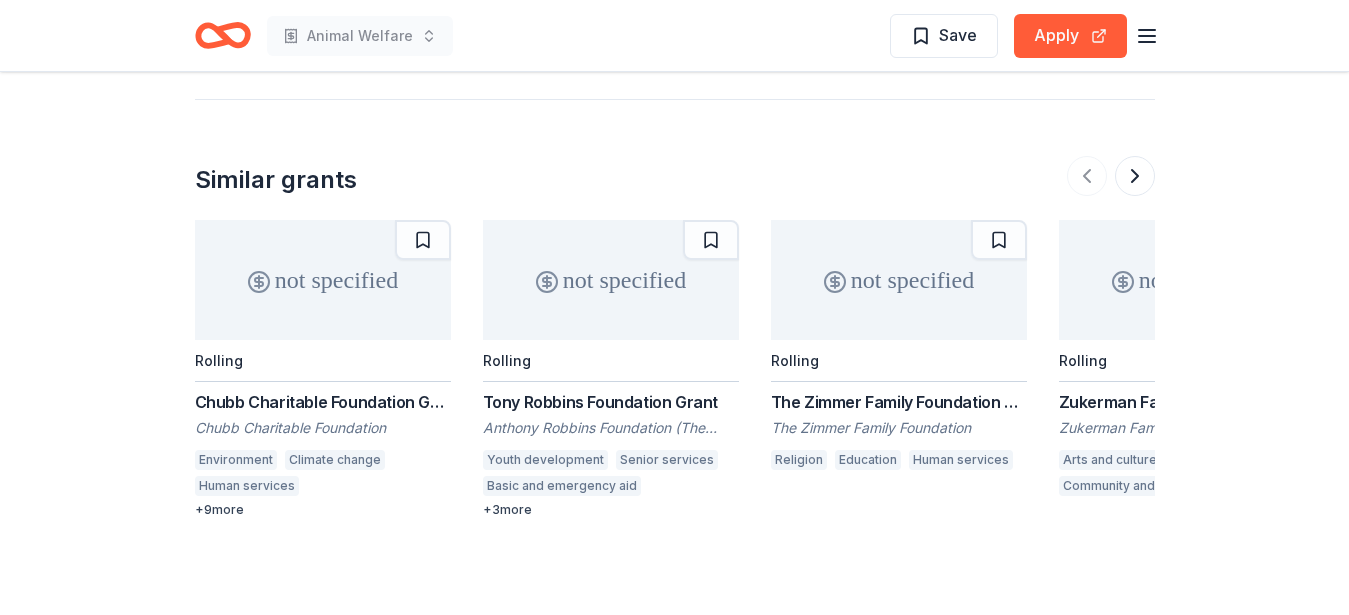 click on "Chubb Charitable Foundation Grants" at bounding box center [323, 402] 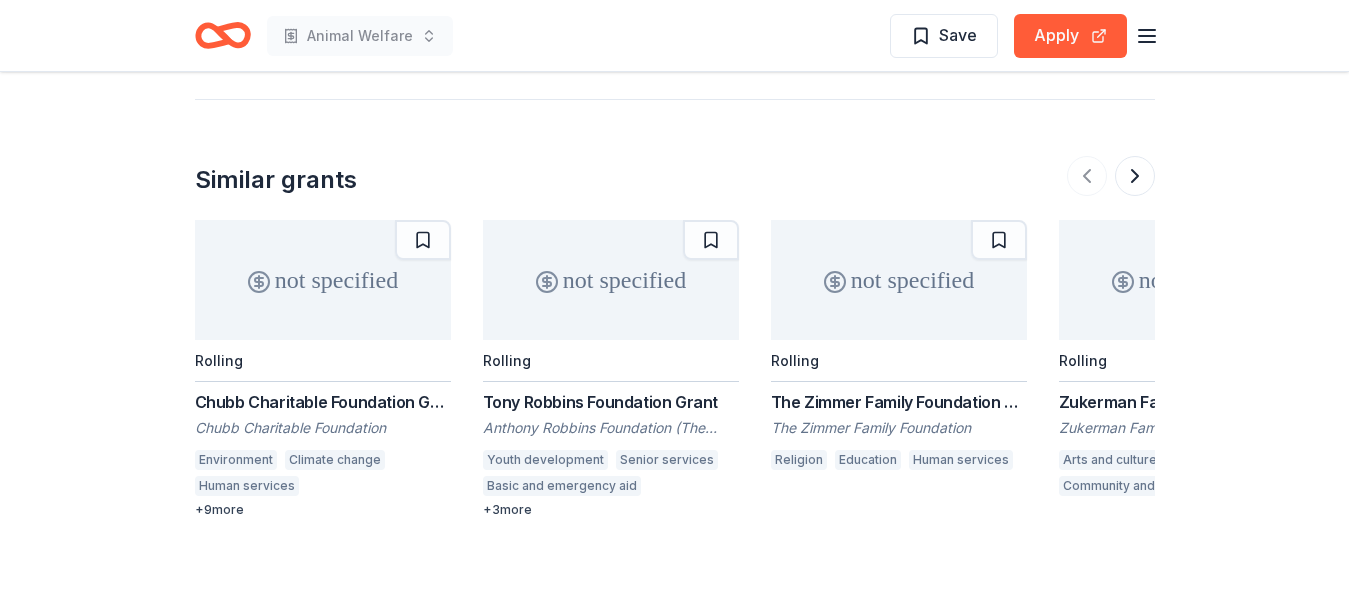click on "The Zimmer Family Foundation Grant" at bounding box center (899, 402) 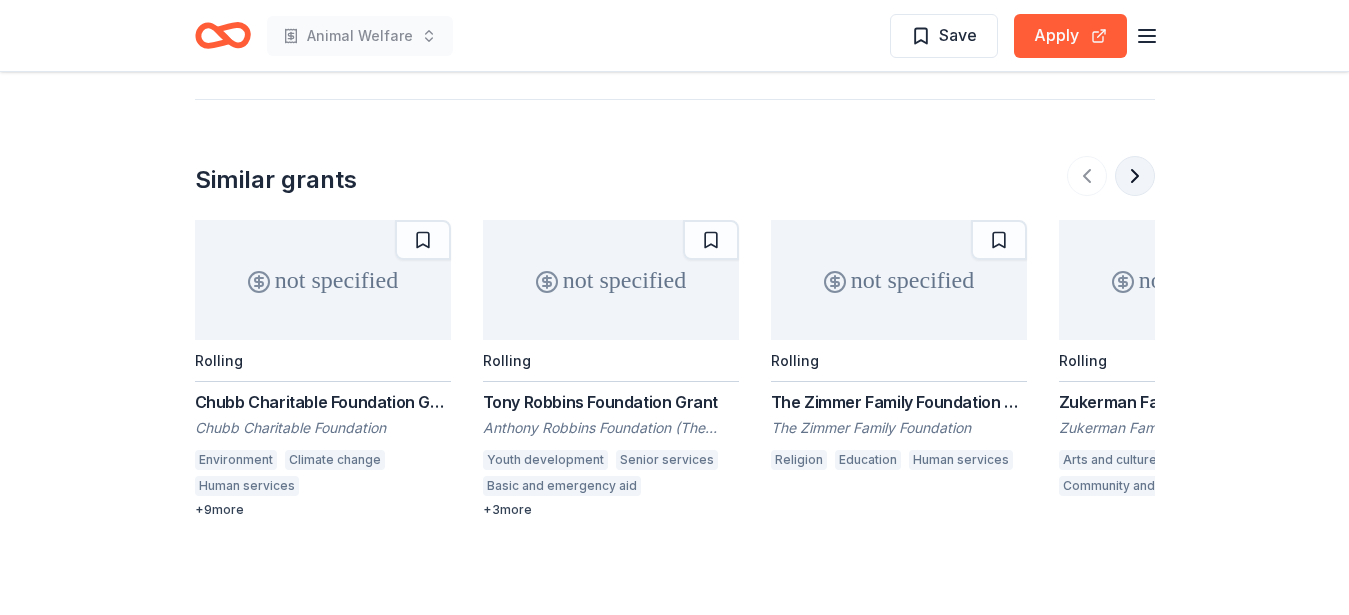 click at bounding box center [1135, 176] 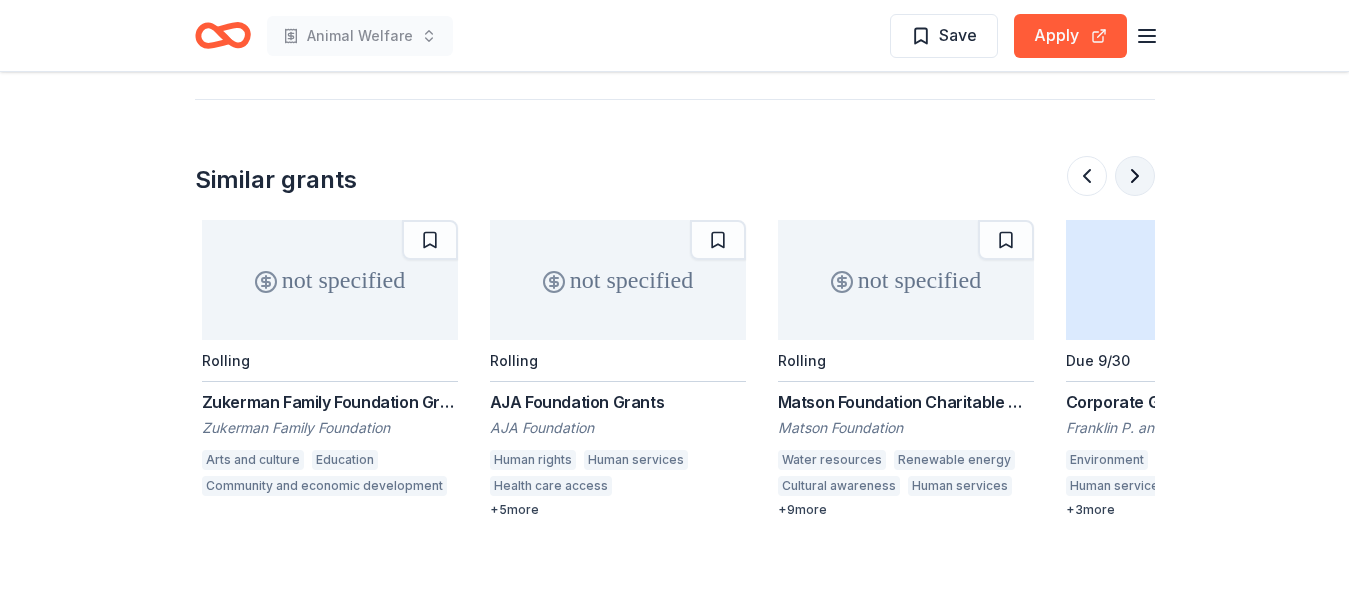 scroll, scrollTop: 0, scrollLeft: 864, axis: horizontal 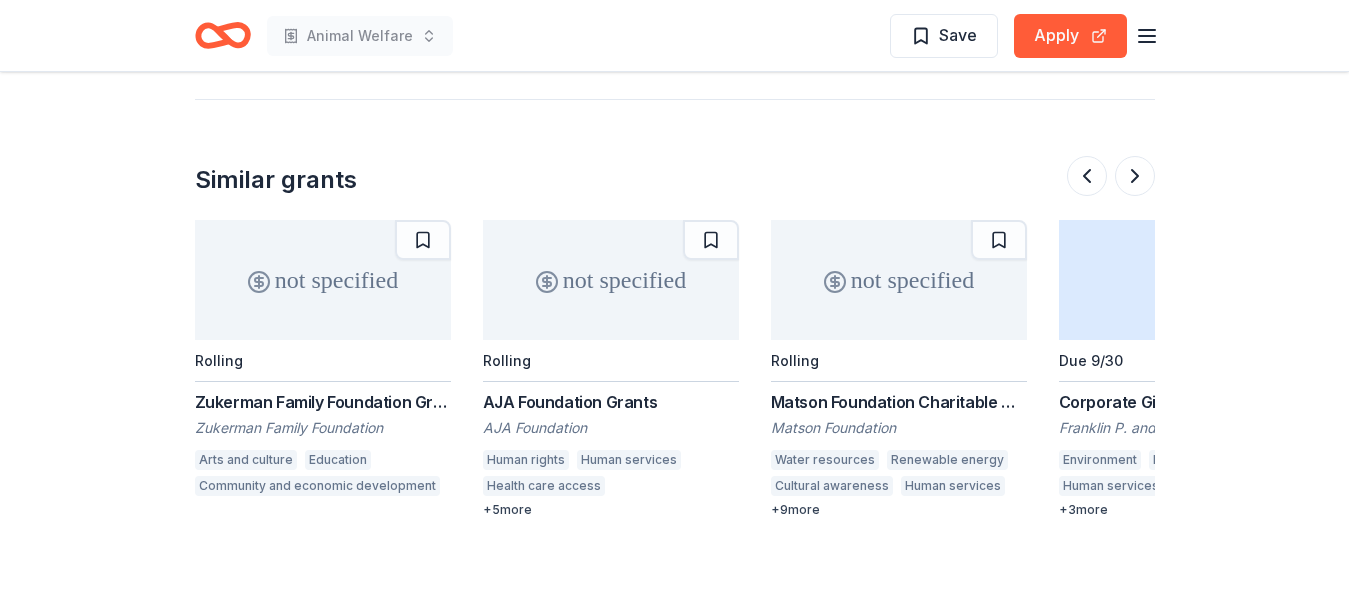 click on "Zukerman Family Foundation Grant" at bounding box center [323, 402] 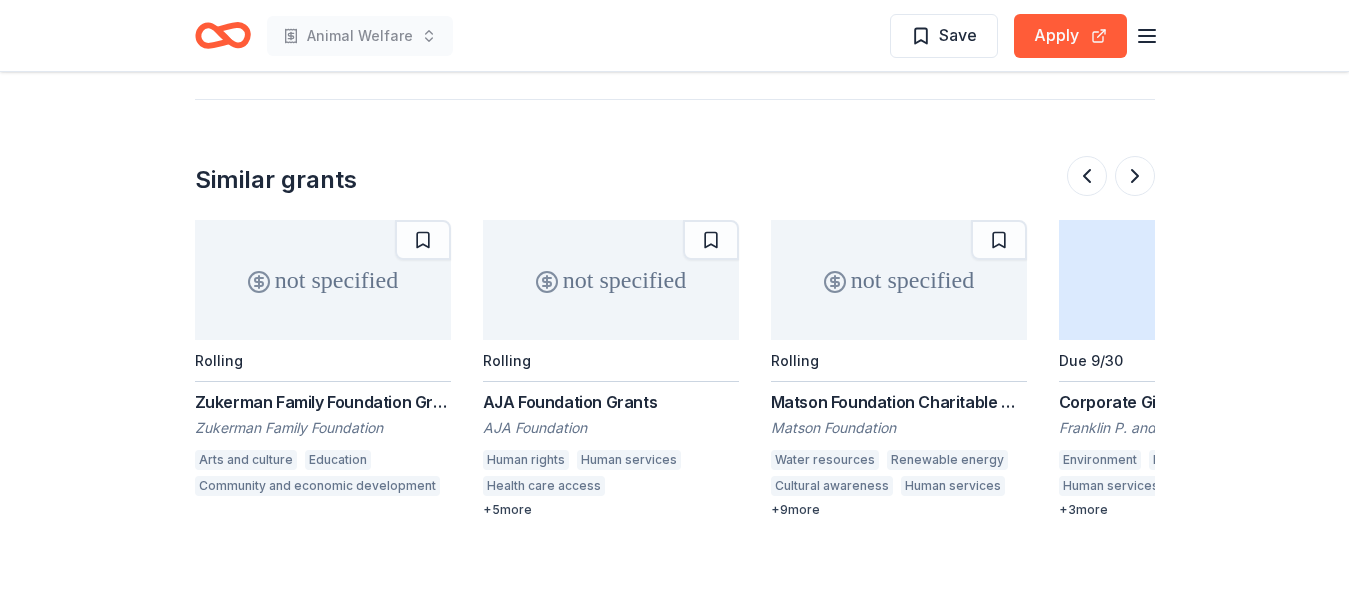click on "AJA Foundation Grants" at bounding box center [611, 402] 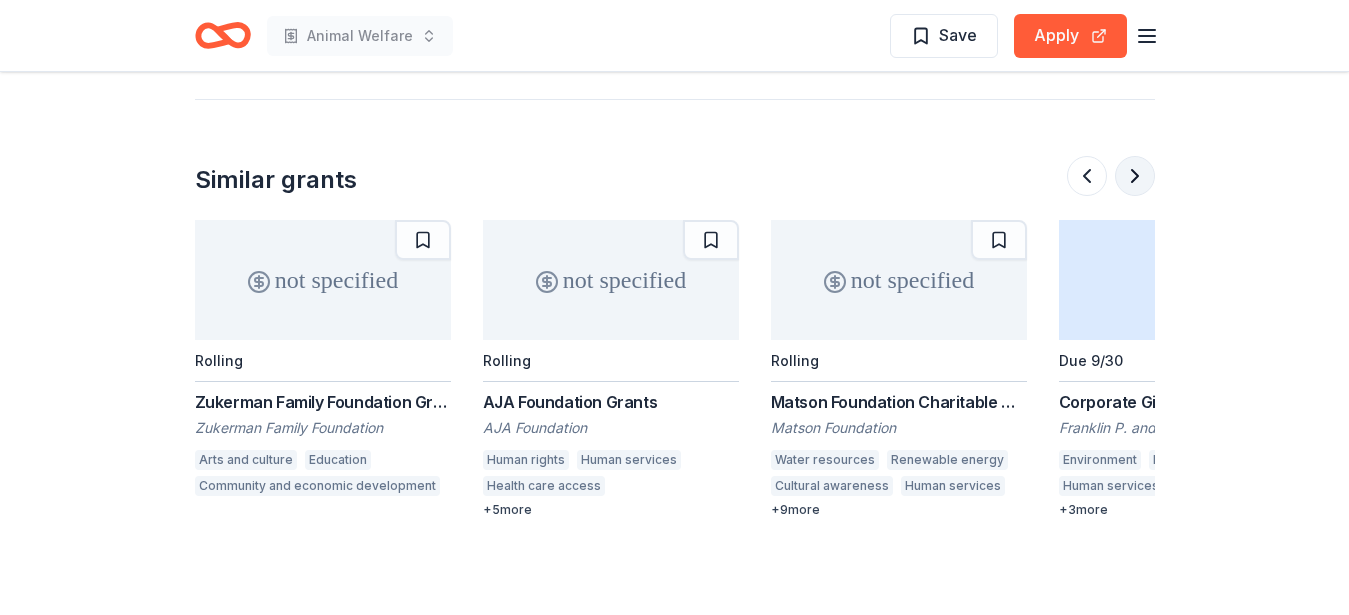 click at bounding box center [1135, 176] 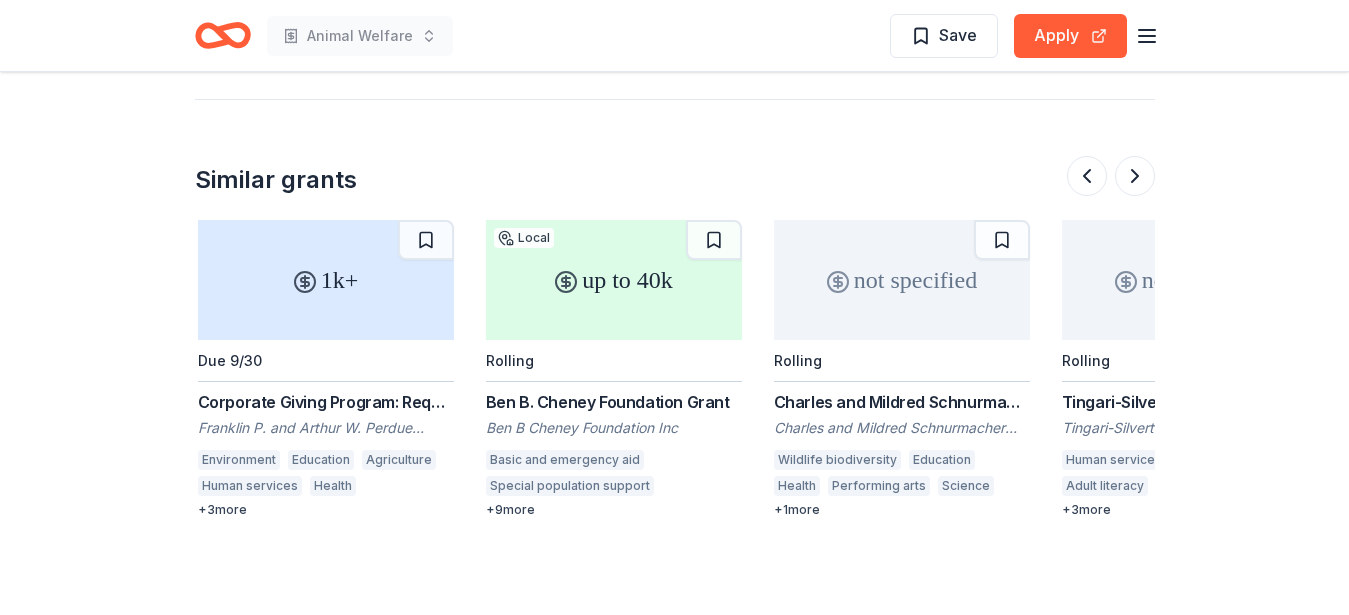 scroll, scrollTop: 0, scrollLeft: 1728, axis: horizontal 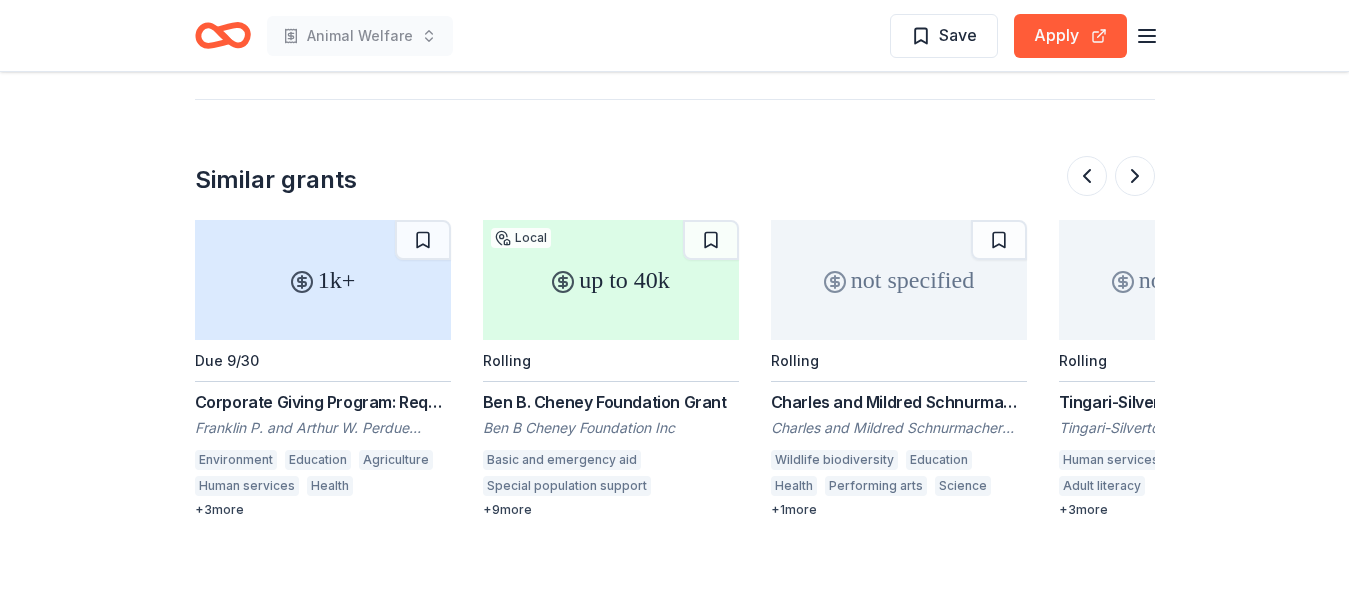 click on "Ben B. Cheney Foundation Grant" at bounding box center [611, 402] 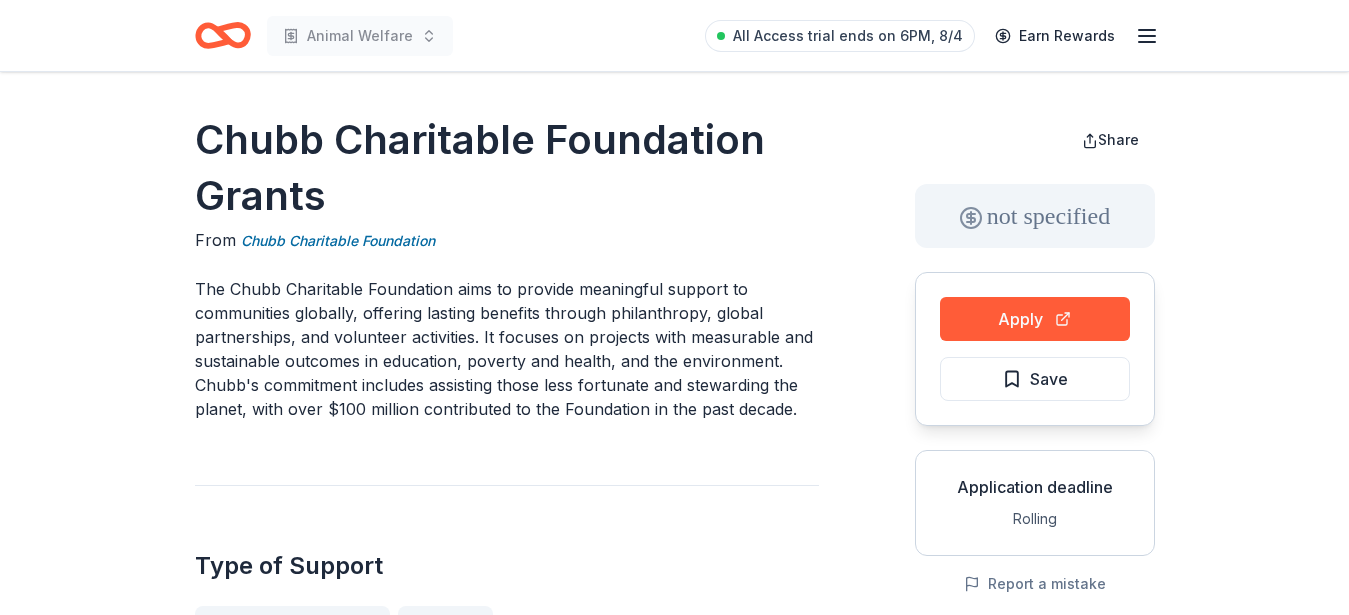 scroll, scrollTop: 0, scrollLeft: 0, axis: both 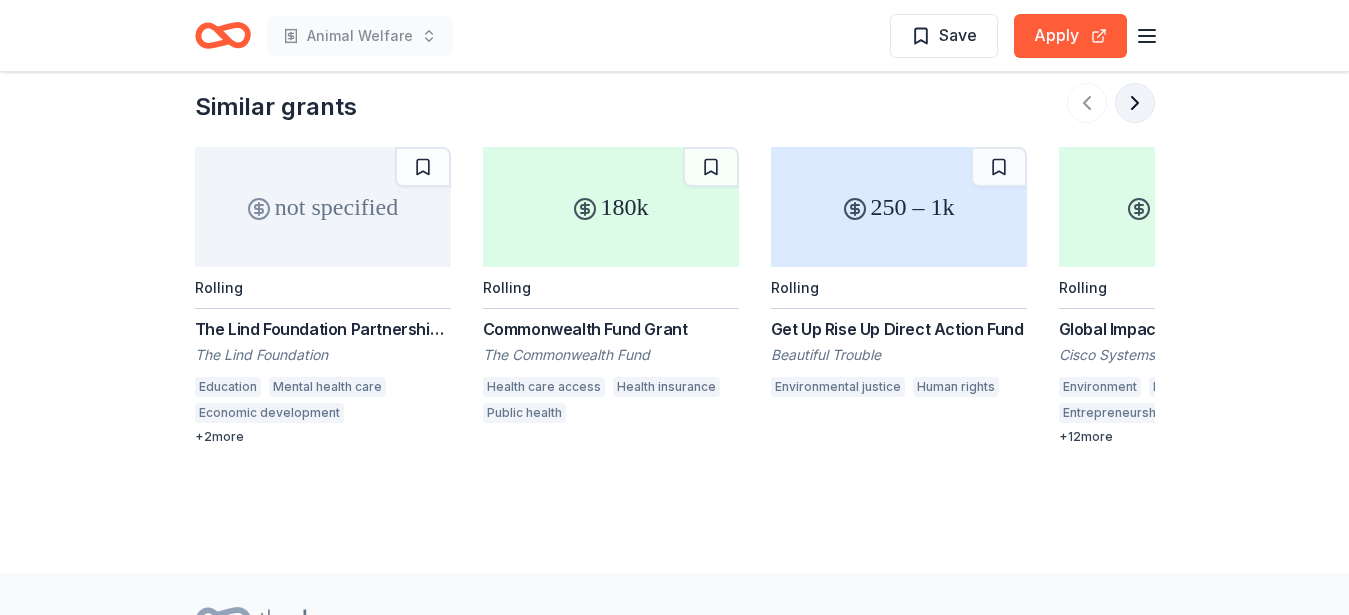click at bounding box center [1135, 103] 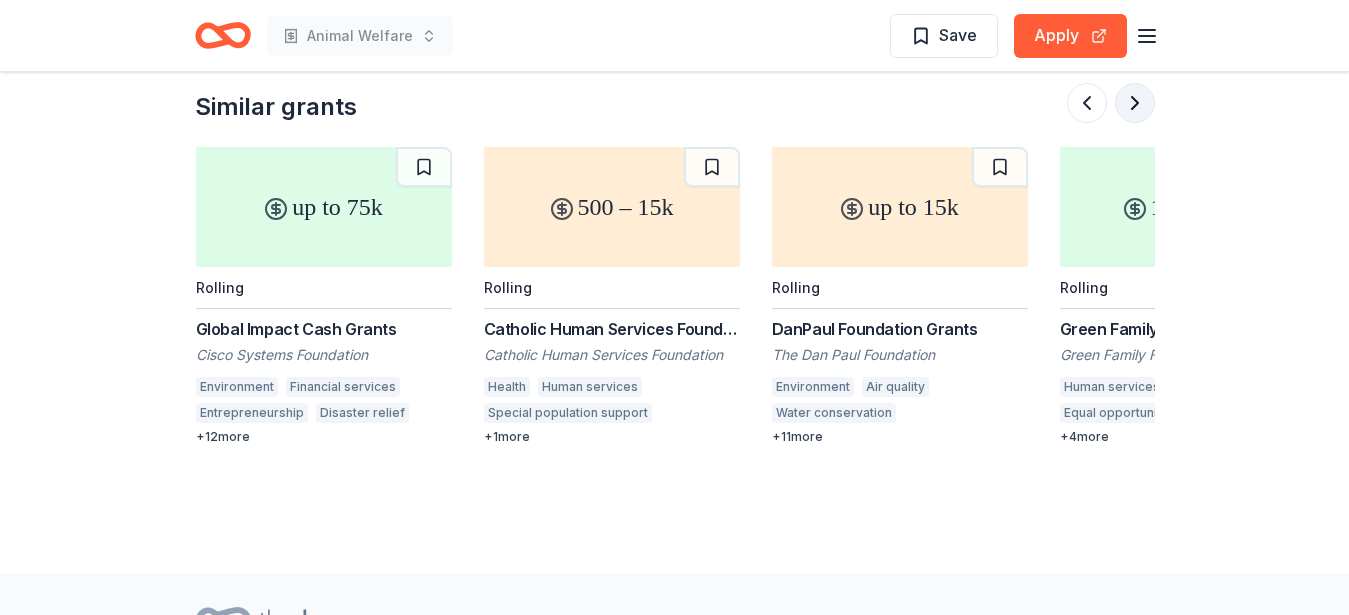 scroll, scrollTop: 0, scrollLeft: 864, axis: horizontal 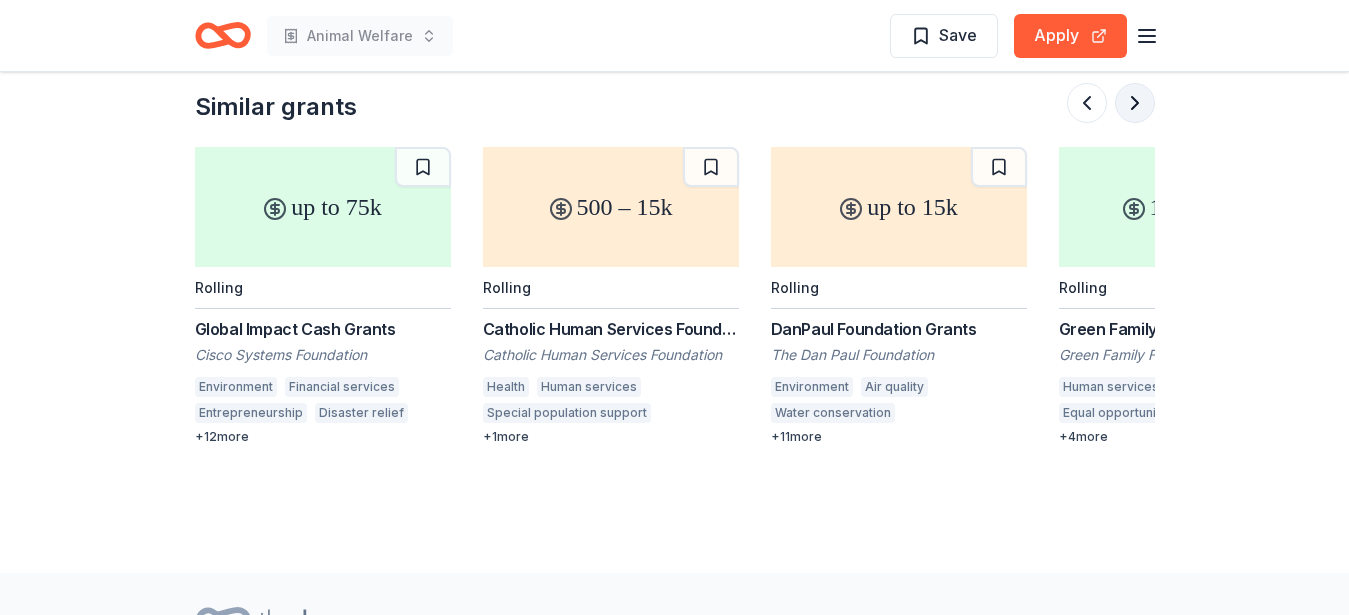 click at bounding box center (1135, 103) 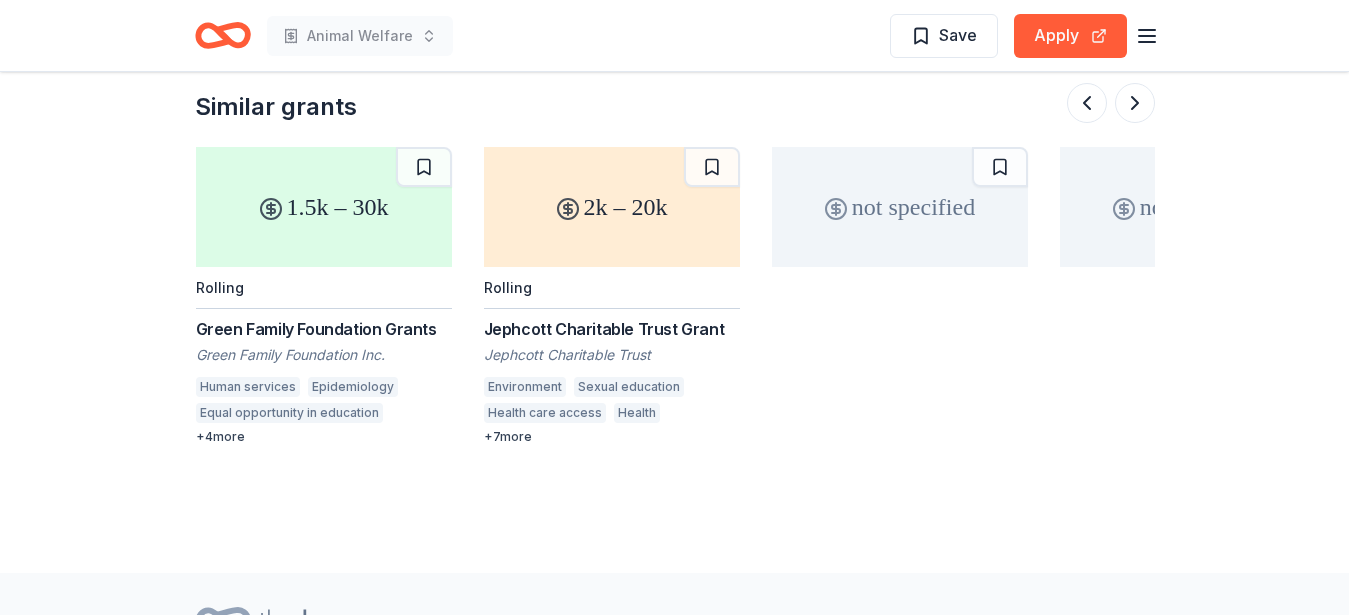 scroll, scrollTop: 0, scrollLeft: 1728, axis: horizontal 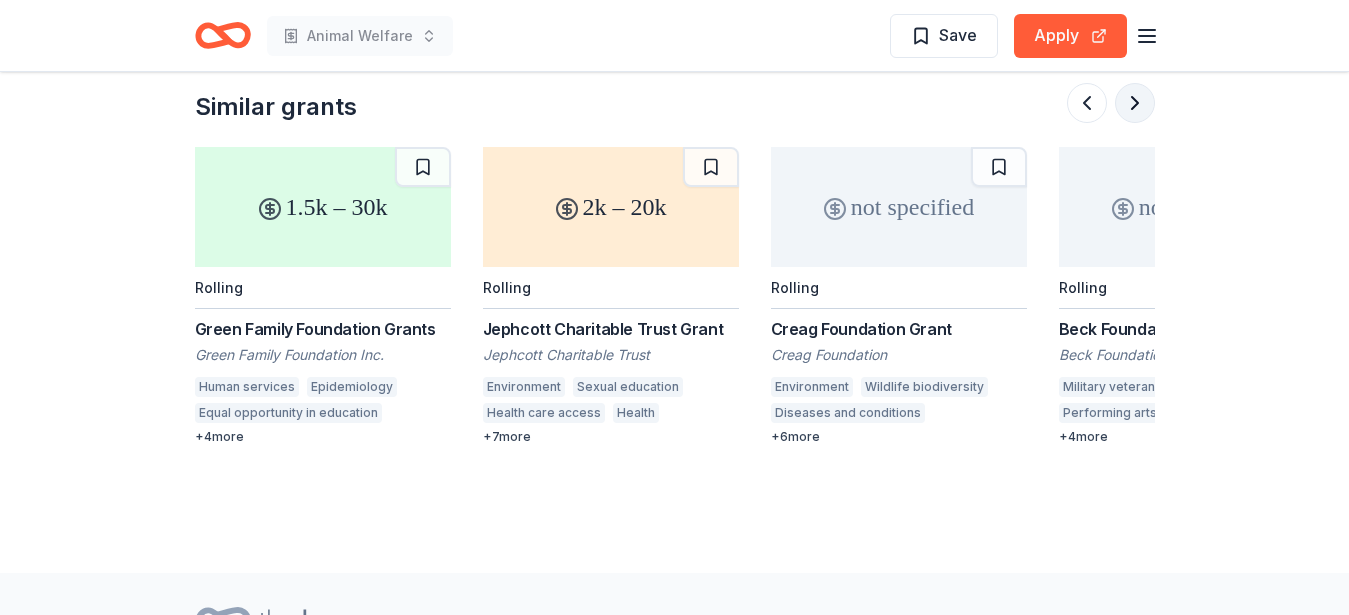 click at bounding box center (1135, 103) 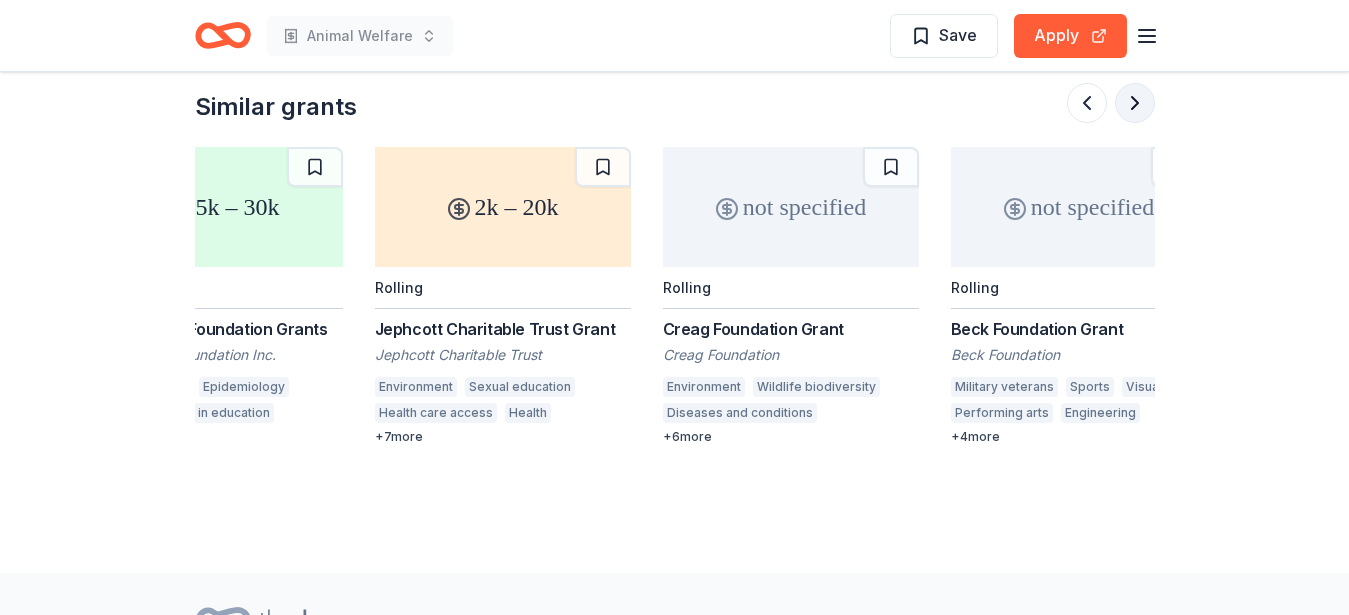 click at bounding box center [1135, 103] 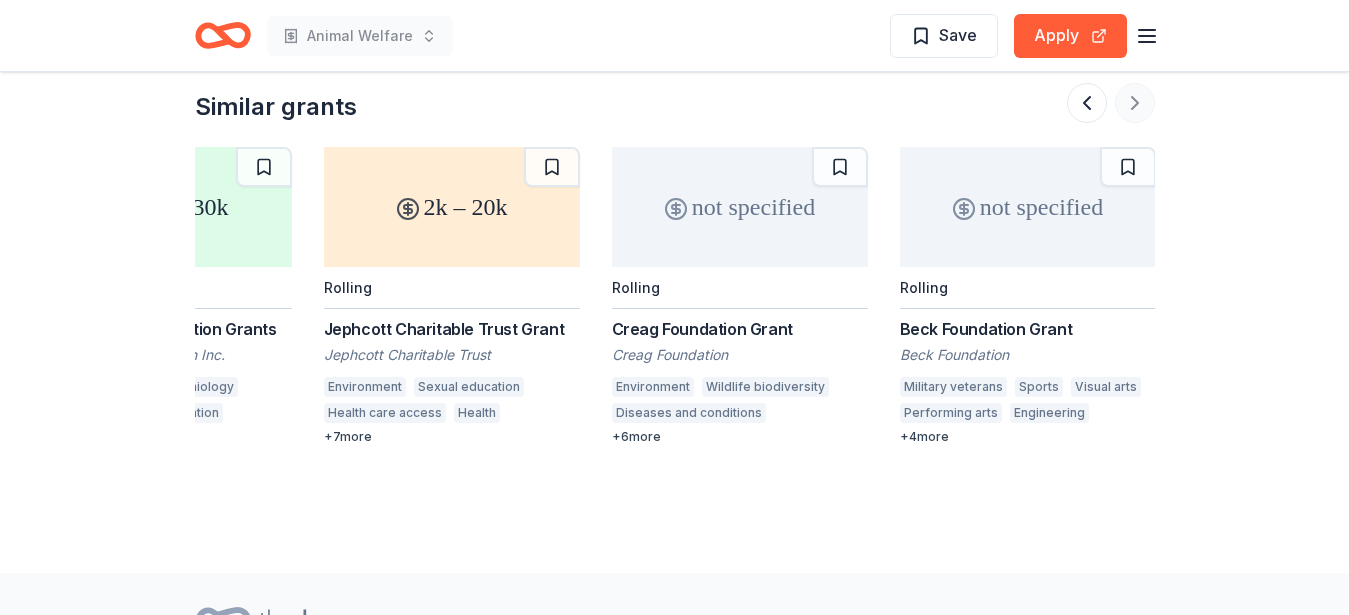 scroll, scrollTop: 0, scrollLeft: 1888, axis: horizontal 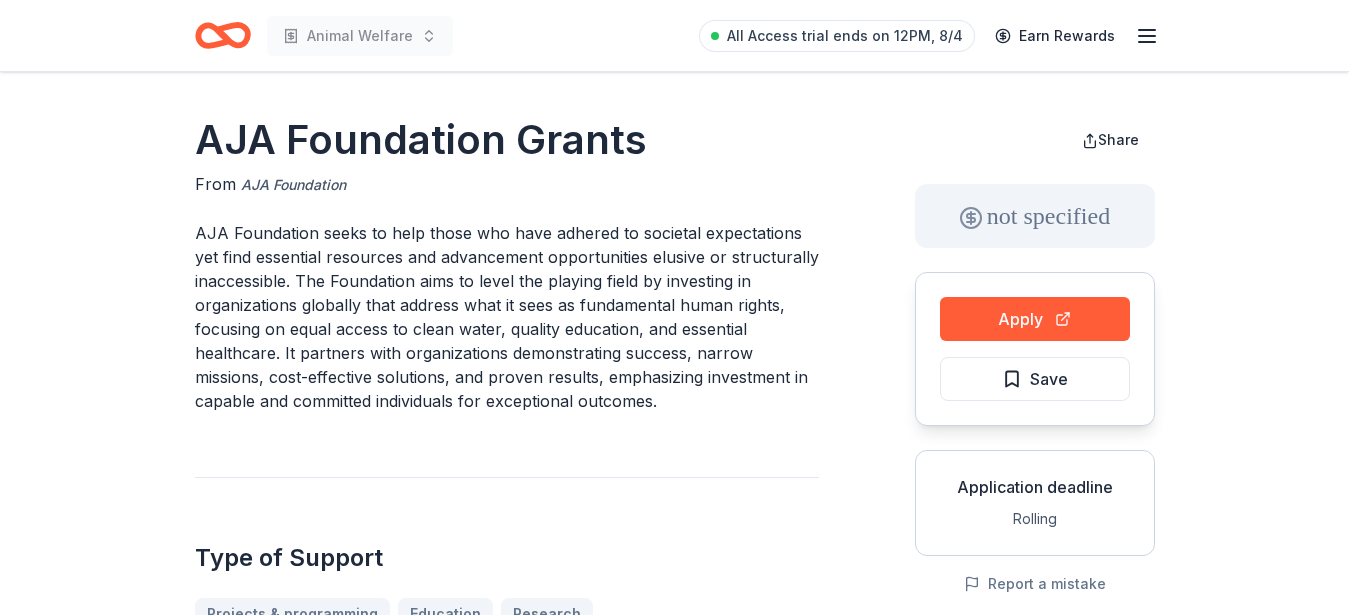 click on "AJA Foundation" at bounding box center [293, 185] 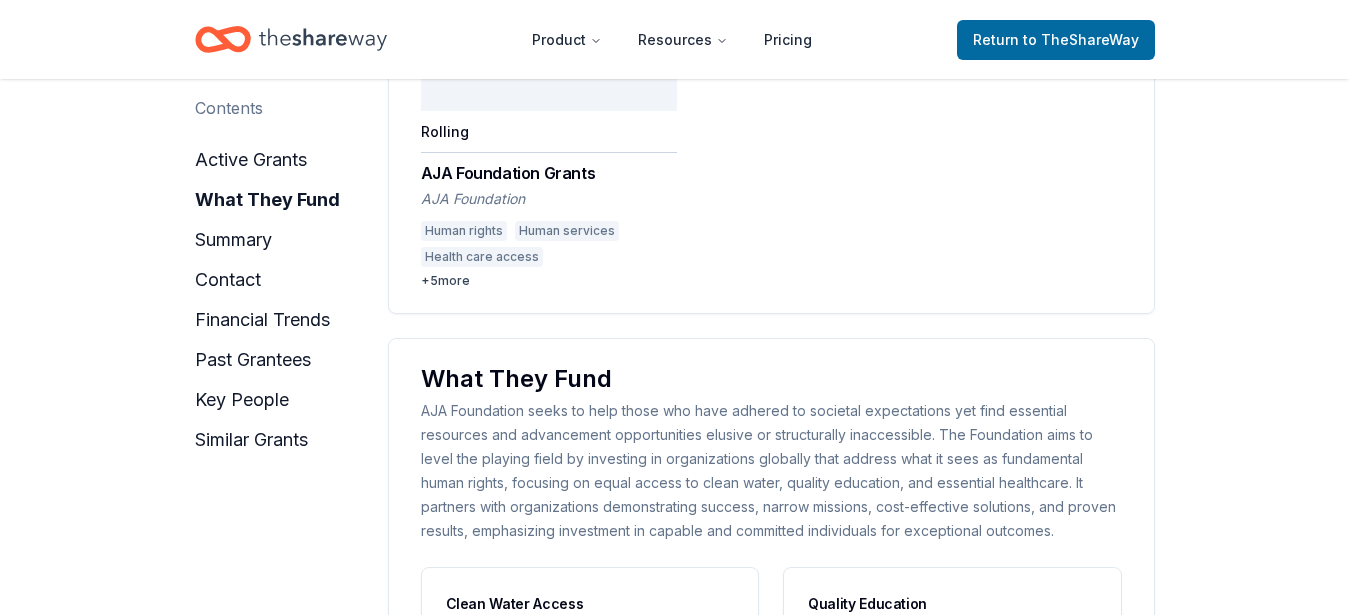 scroll, scrollTop: 505, scrollLeft: 0, axis: vertical 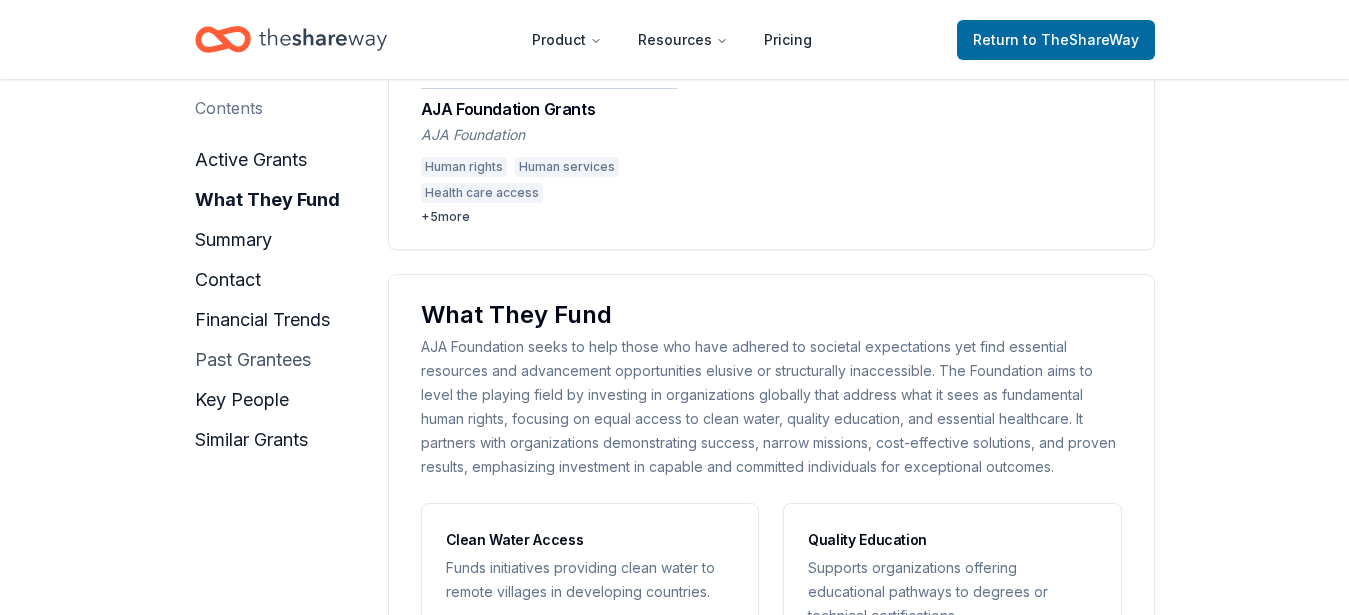 click on "past grantees" at bounding box center [253, 360] 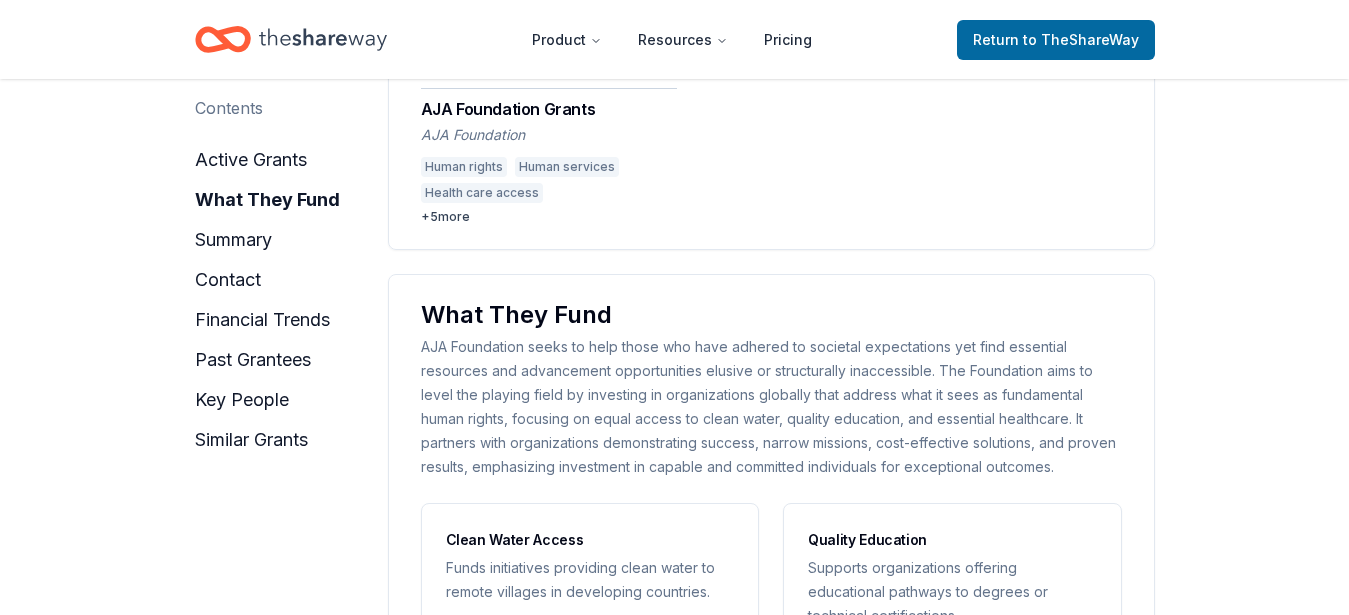 scroll, scrollTop: 2485, scrollLeft: 0, axis: vertical 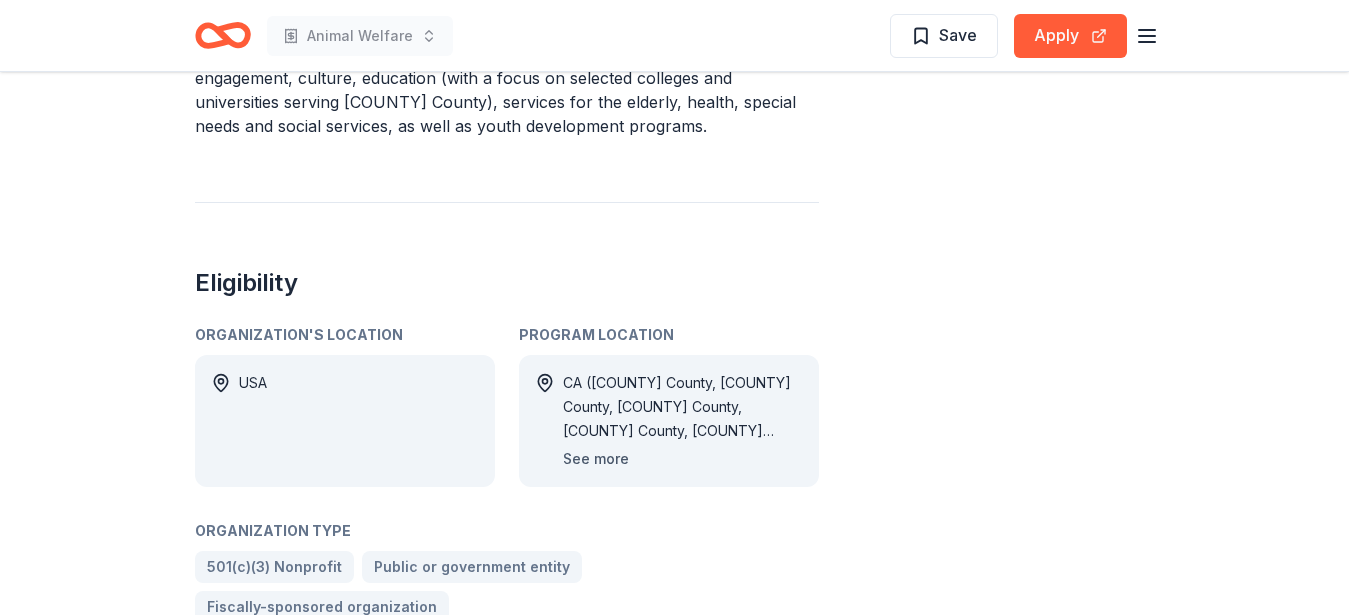 click on "See more" at bounding box center [596, 459] 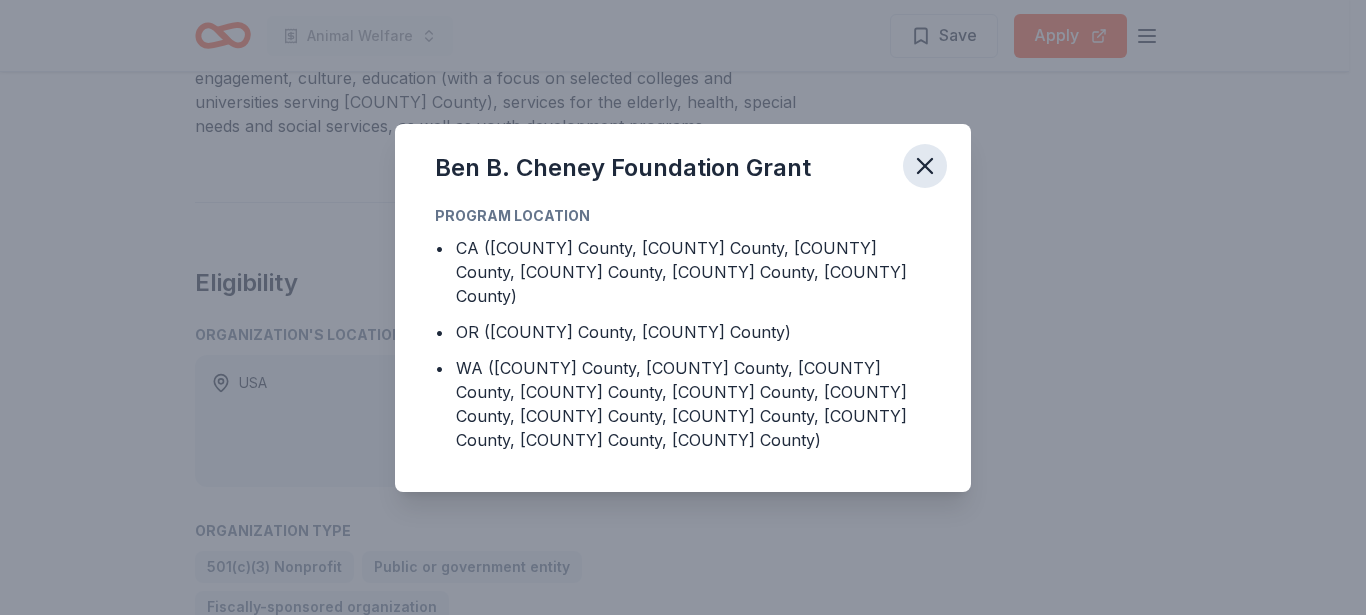 click 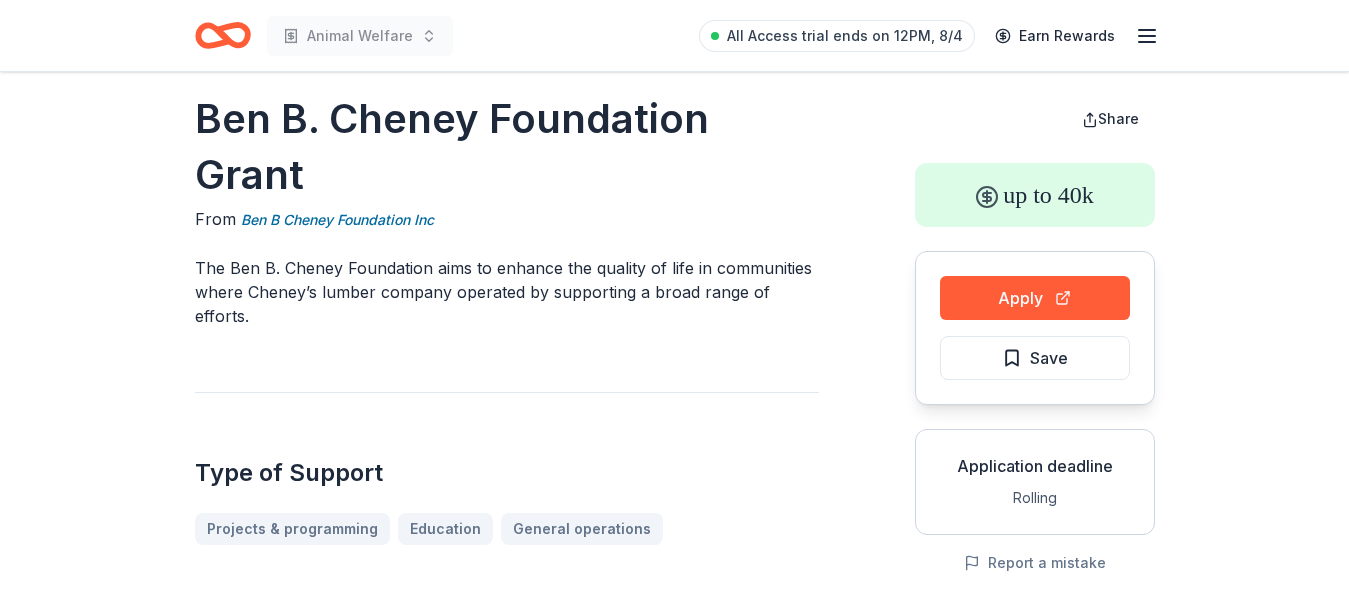 scroll, scrollTop: 11, scrollLeft: 0, axis: vertical 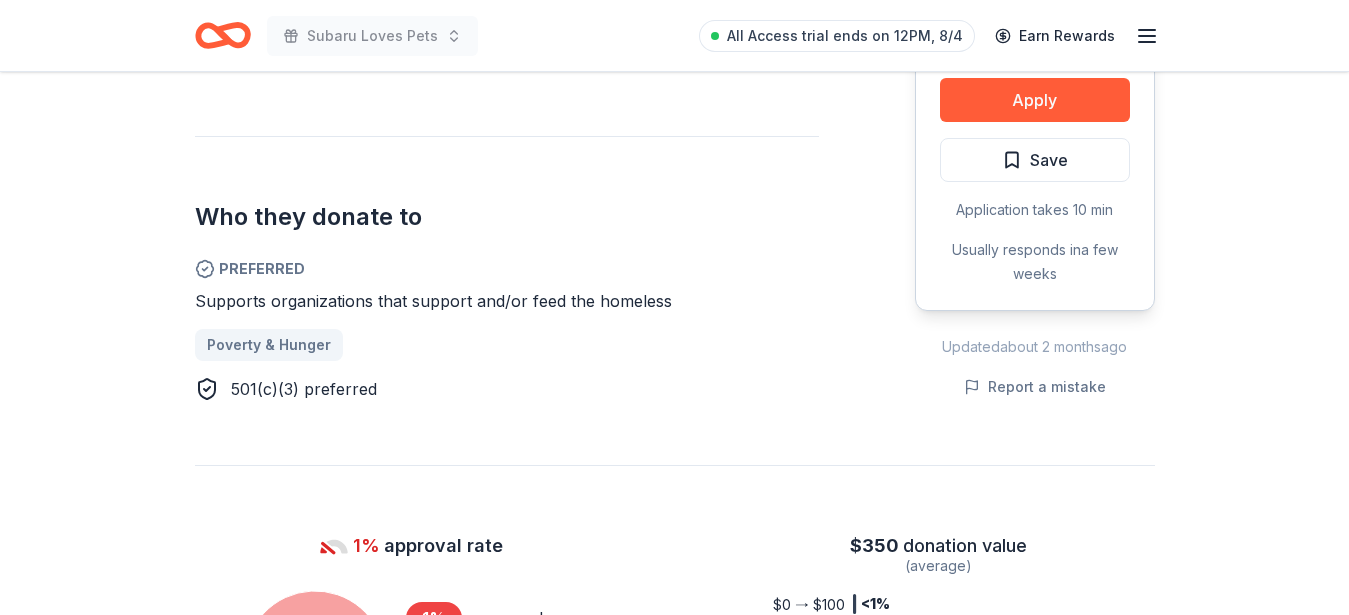 drag, startPoint x: 1320, startPoint y: 270, endPoint x: 1290, endPoint y: 42, distance: 229.96521 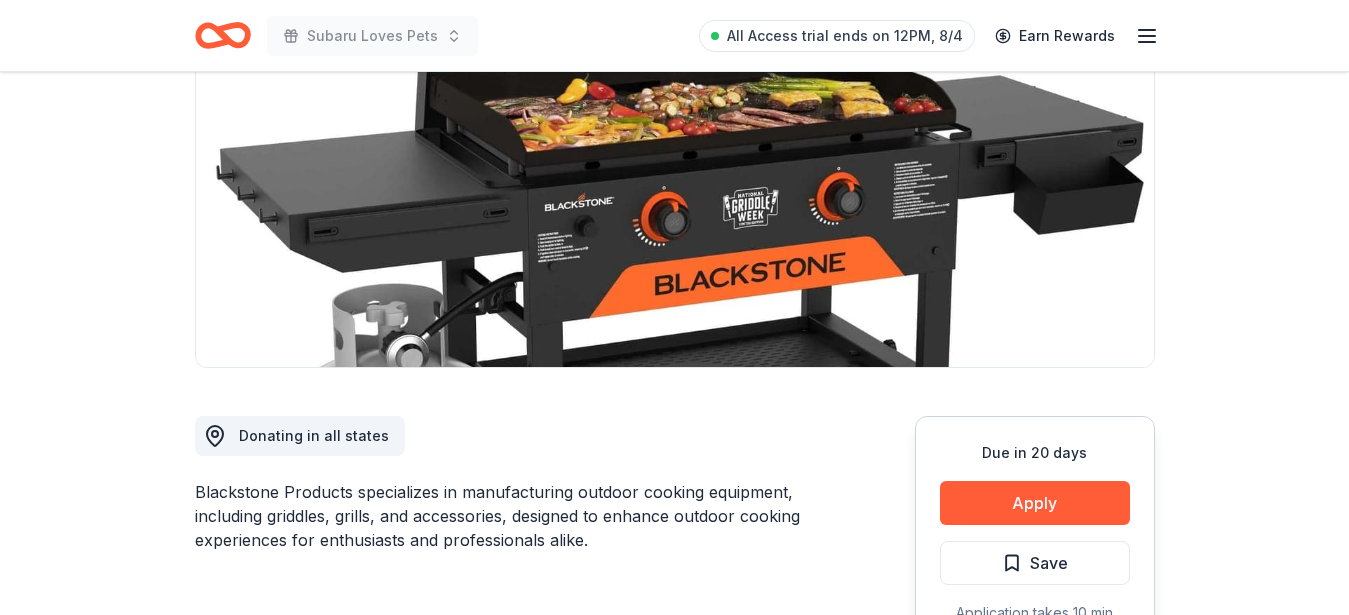 scroll, scrollTop: 199, scrollLeft: 0, axis: vertical 